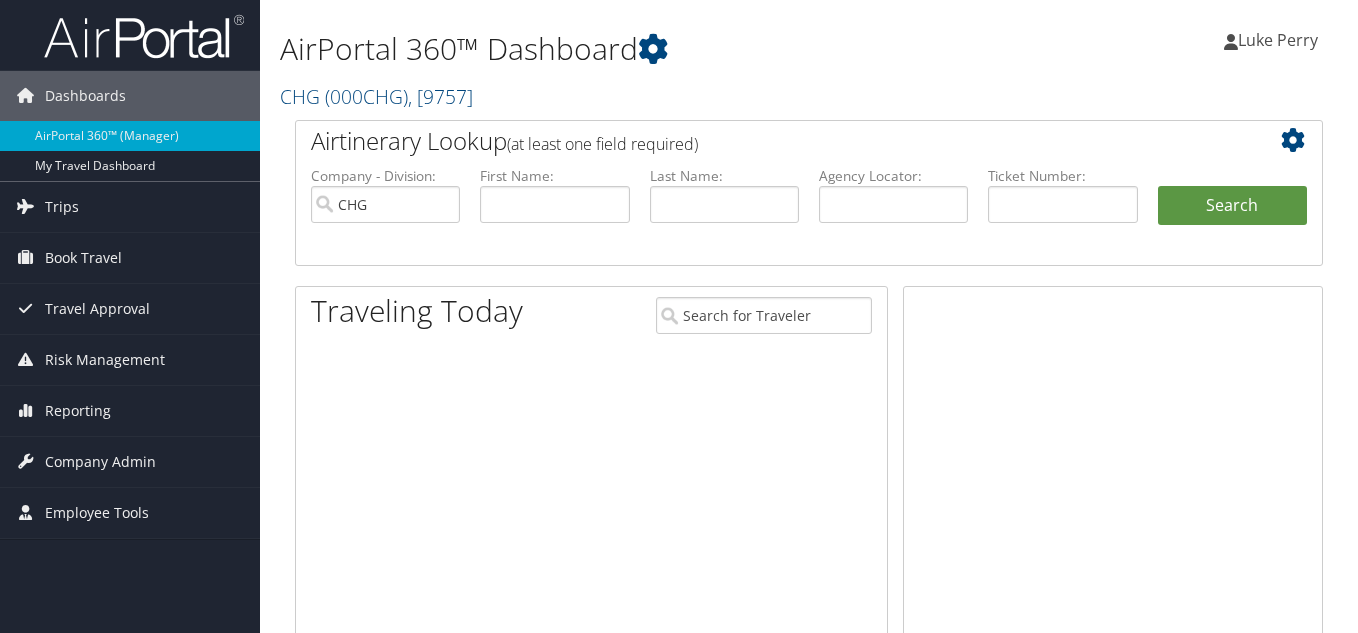 scroll, scrollTop: 0, scrollLeft: 0, axis: both 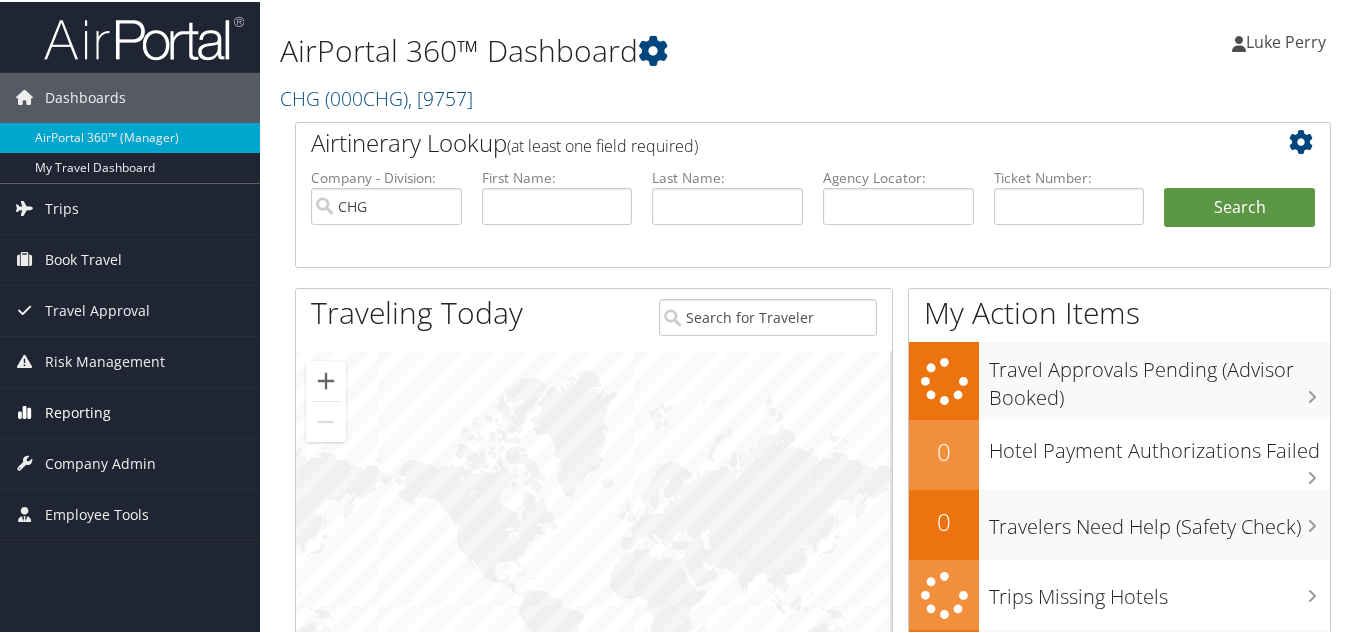 click on "Reporting" at bounding box center [78, 411] 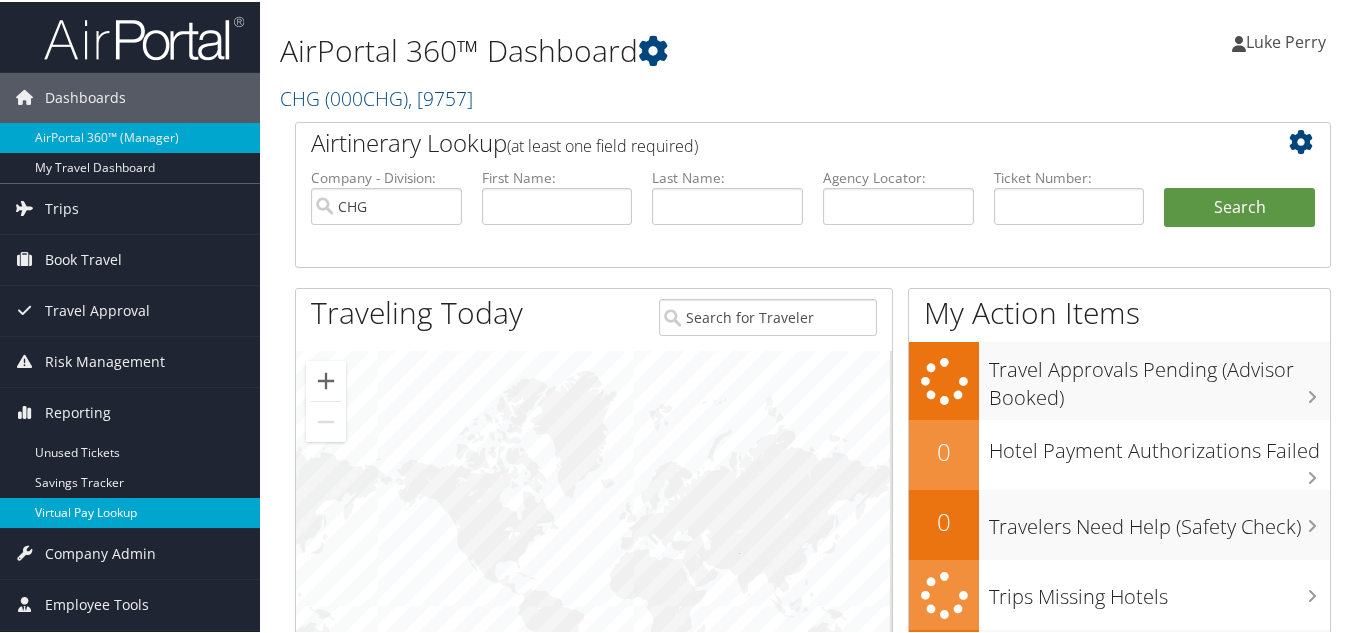 click on "Virtual Pay Lookup" at bounding box center (130, 511) 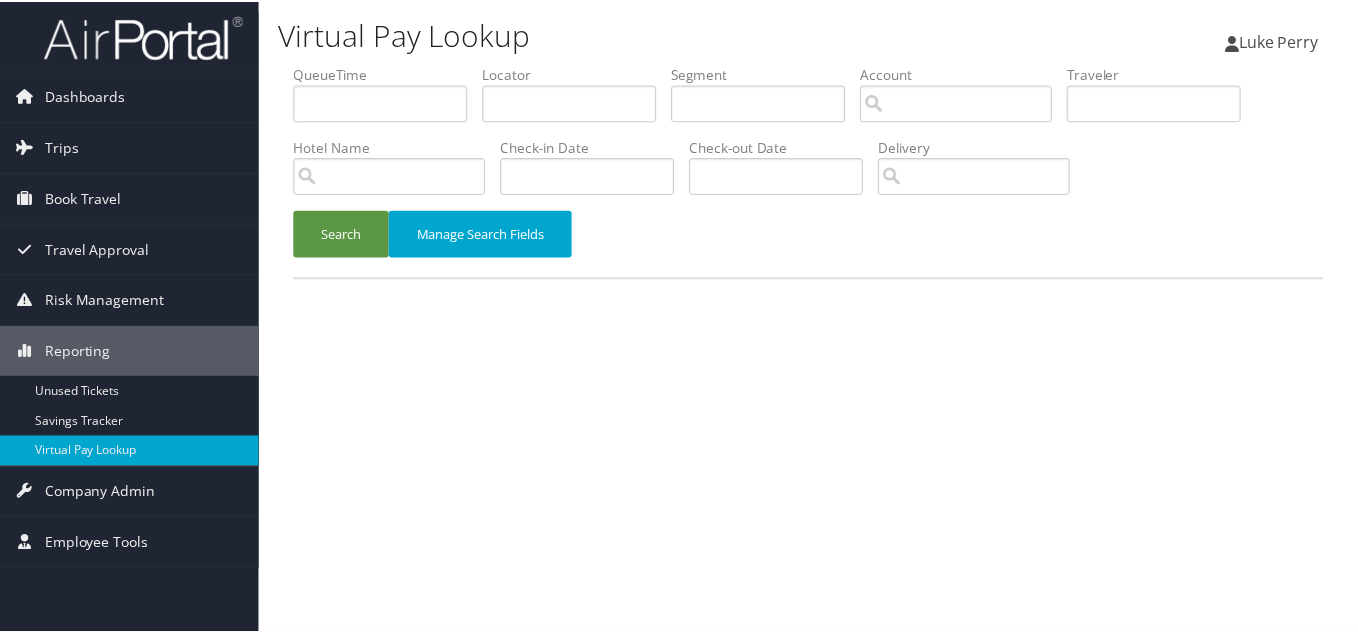 scroll, scrollTop: 0, scrollLeft: 0, axis: both 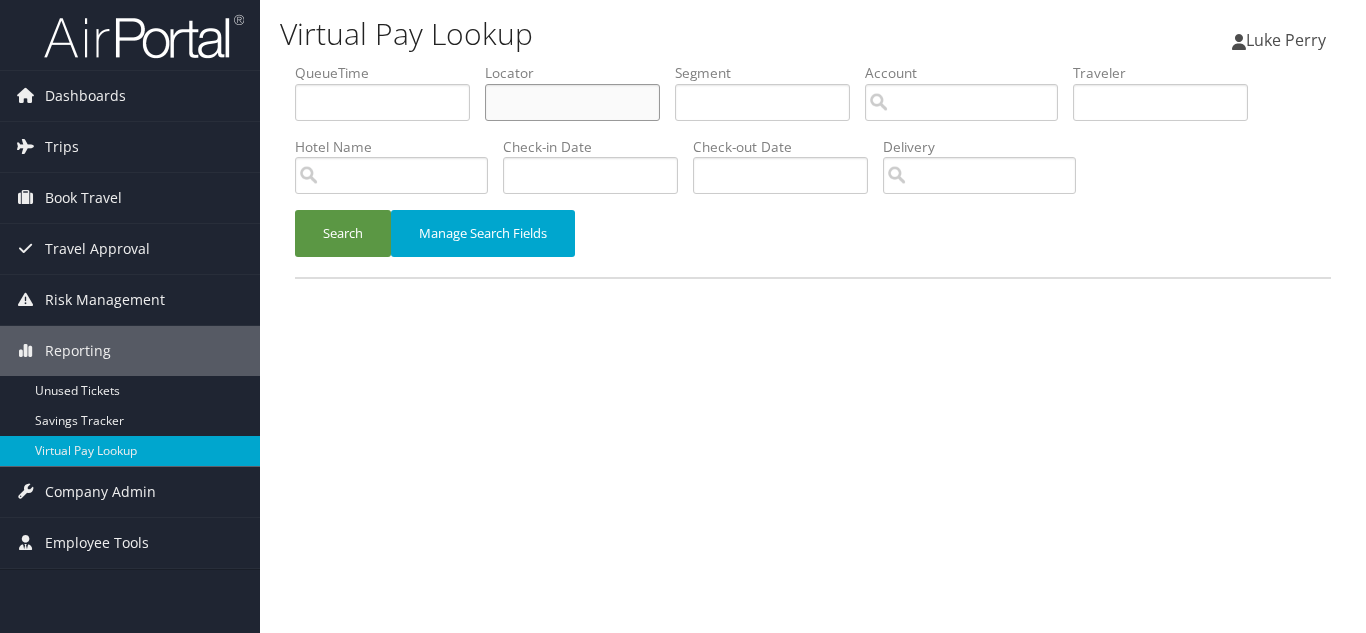 click at bounding box center (572, 102) 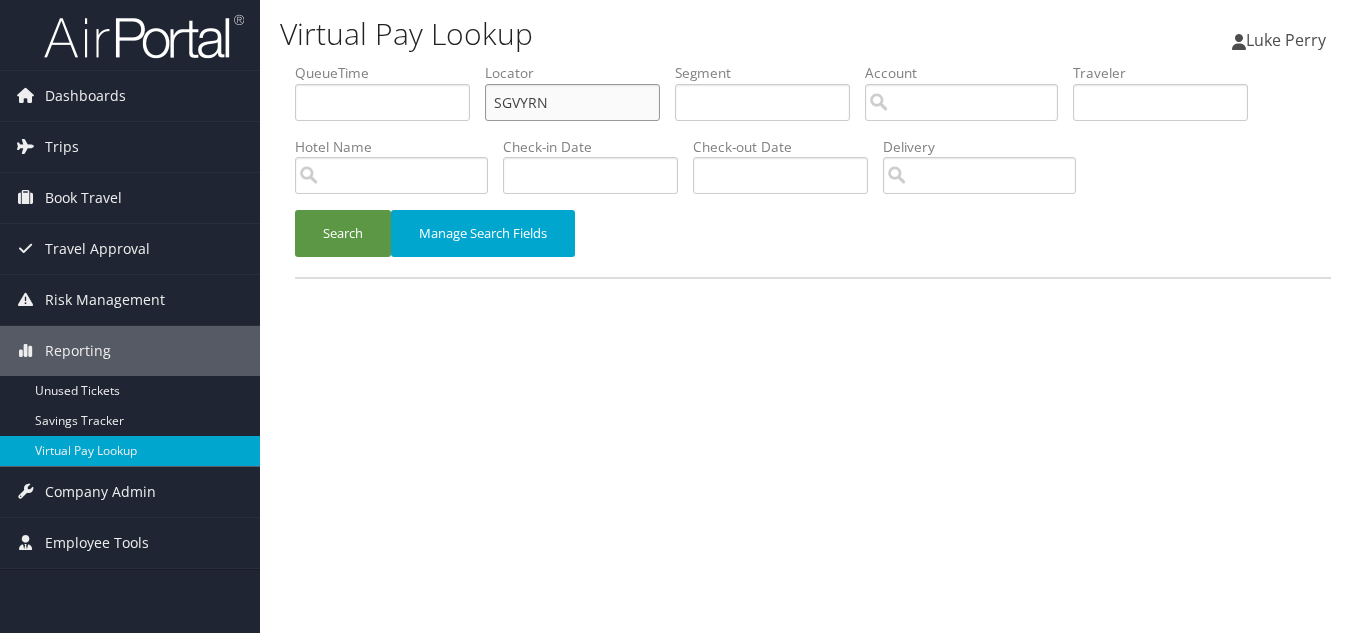 click on "Search" at bounding box center (343, 233) 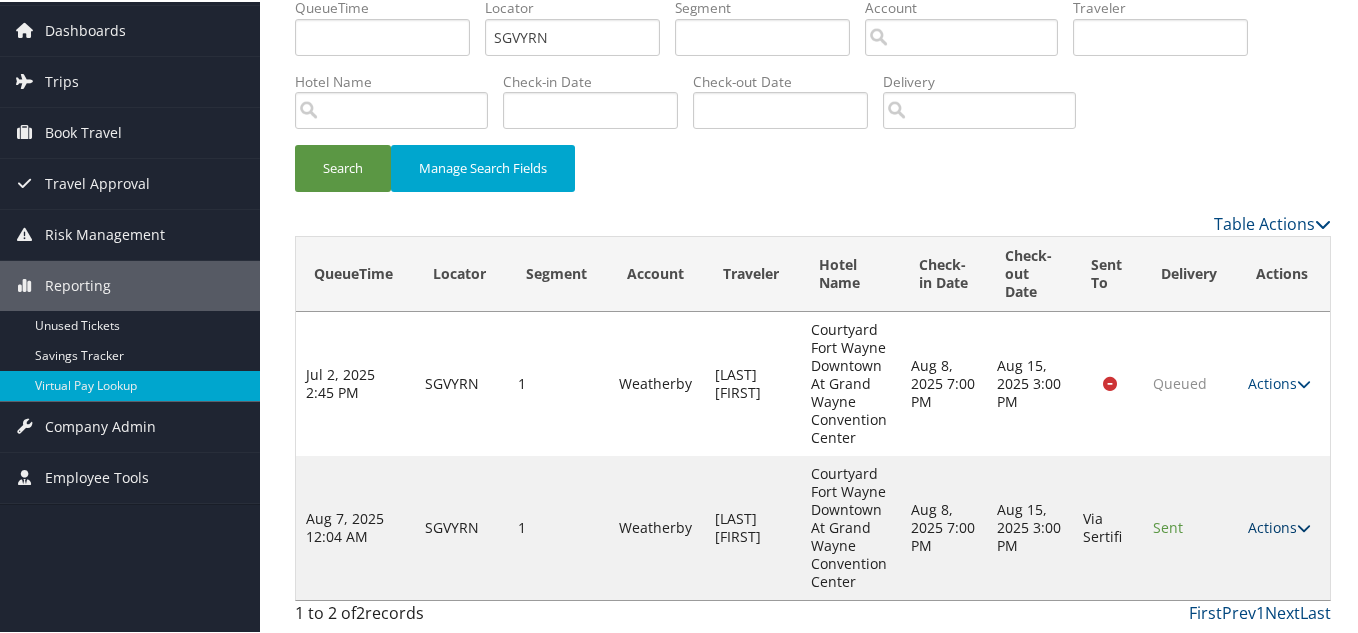 click on "Actions" at bounding box center [1279, 525] 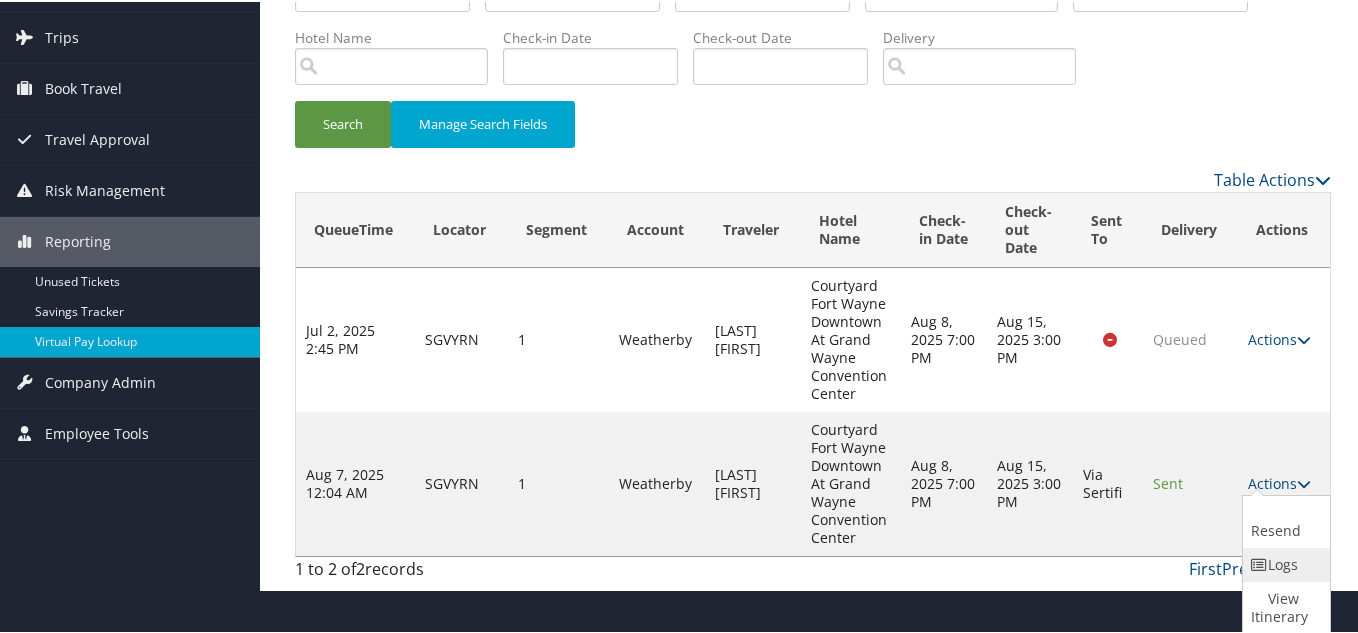 click at bounding box center [1260, 563] 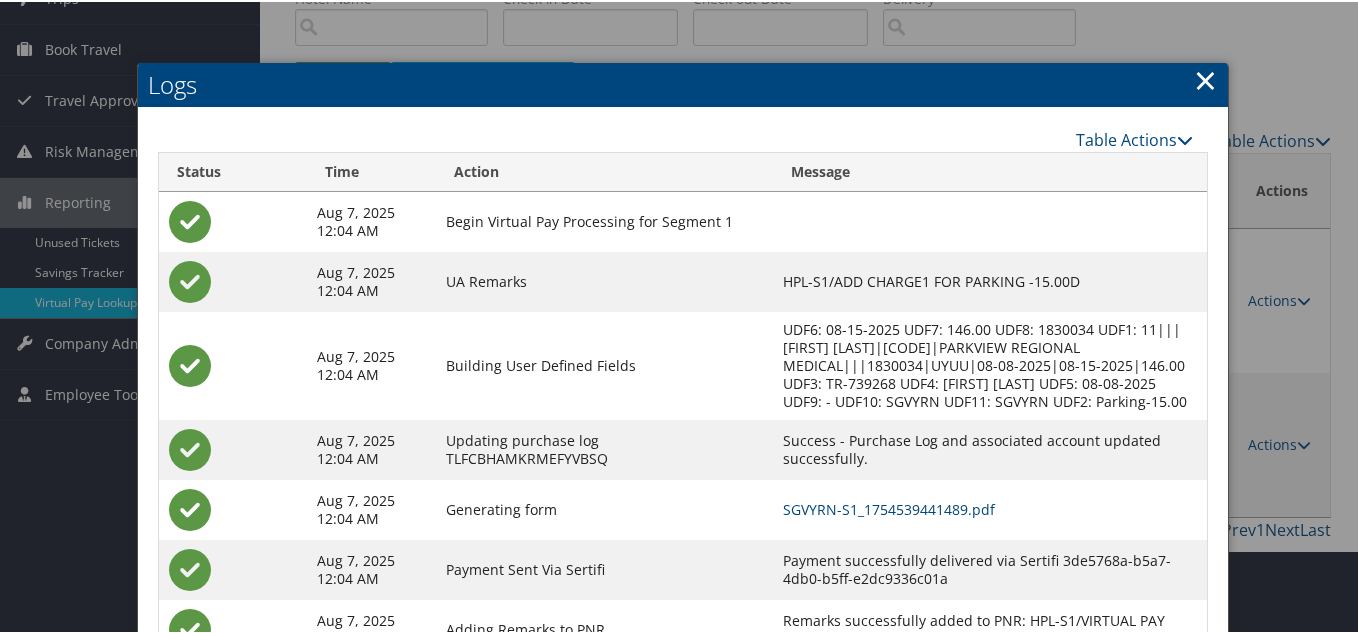scroll, scrollTop: 231, scrollLeft: 0, axis: vertical 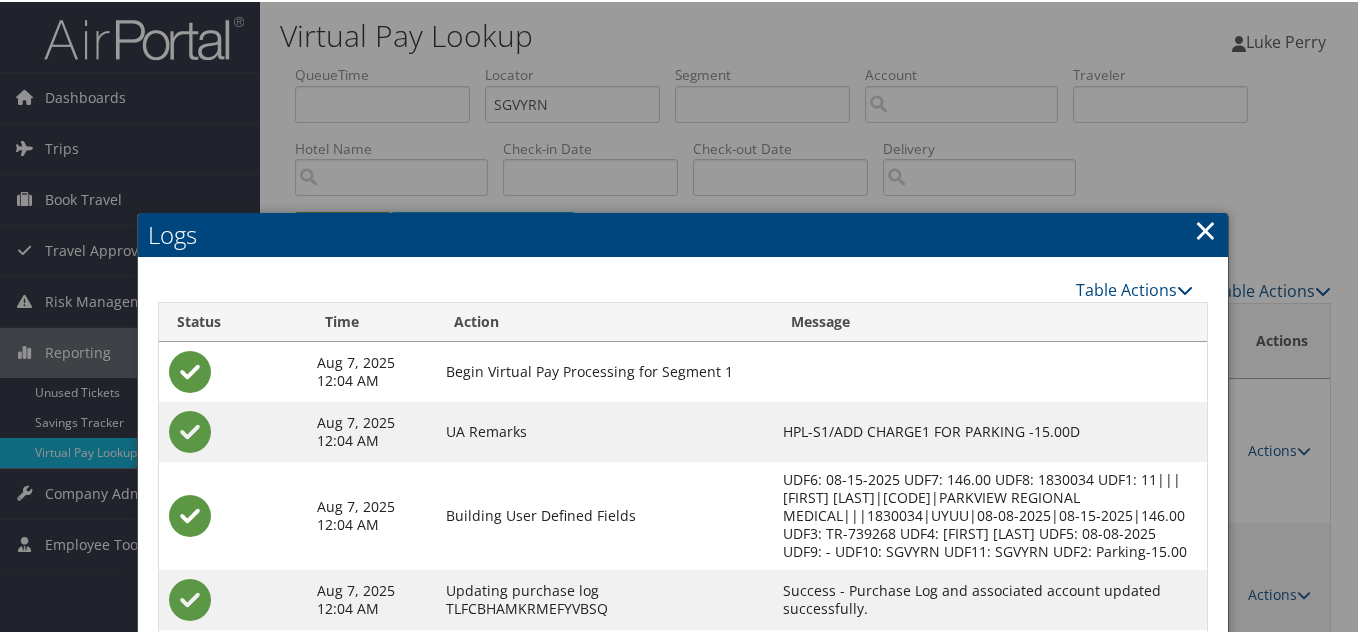 click on "×" at bounding box center [1205, 228] 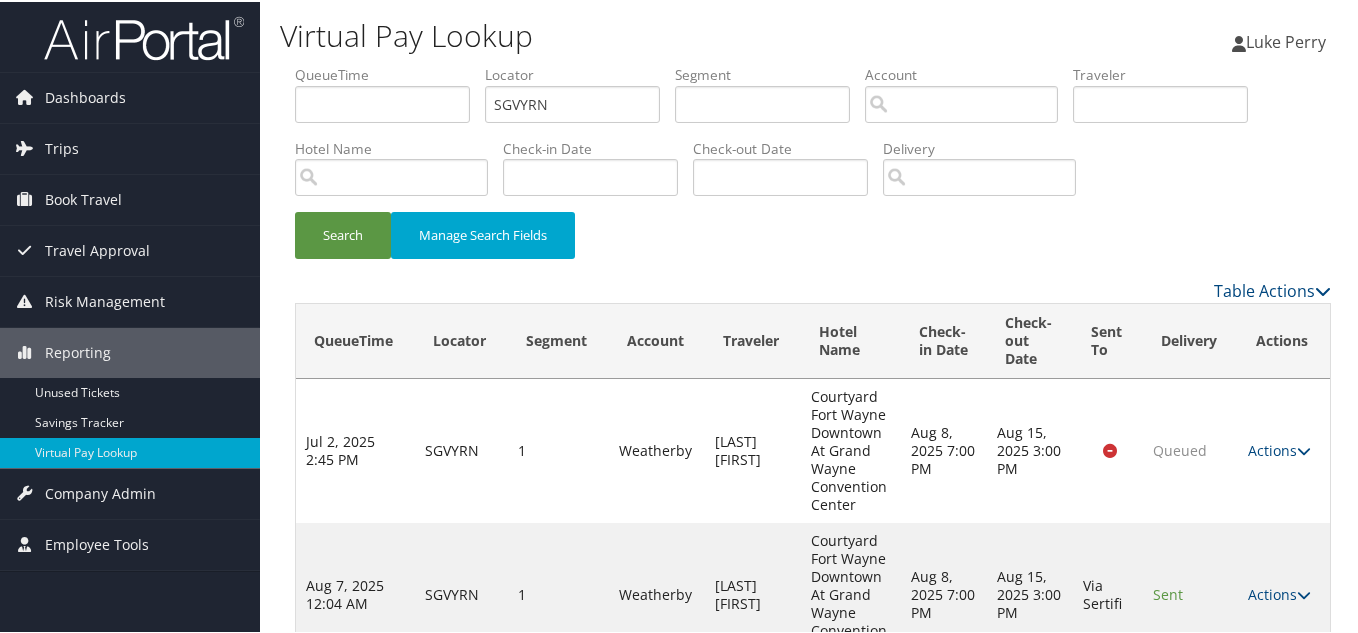 click on "Search Manage Search Fields" at bounding box center [813, 243] 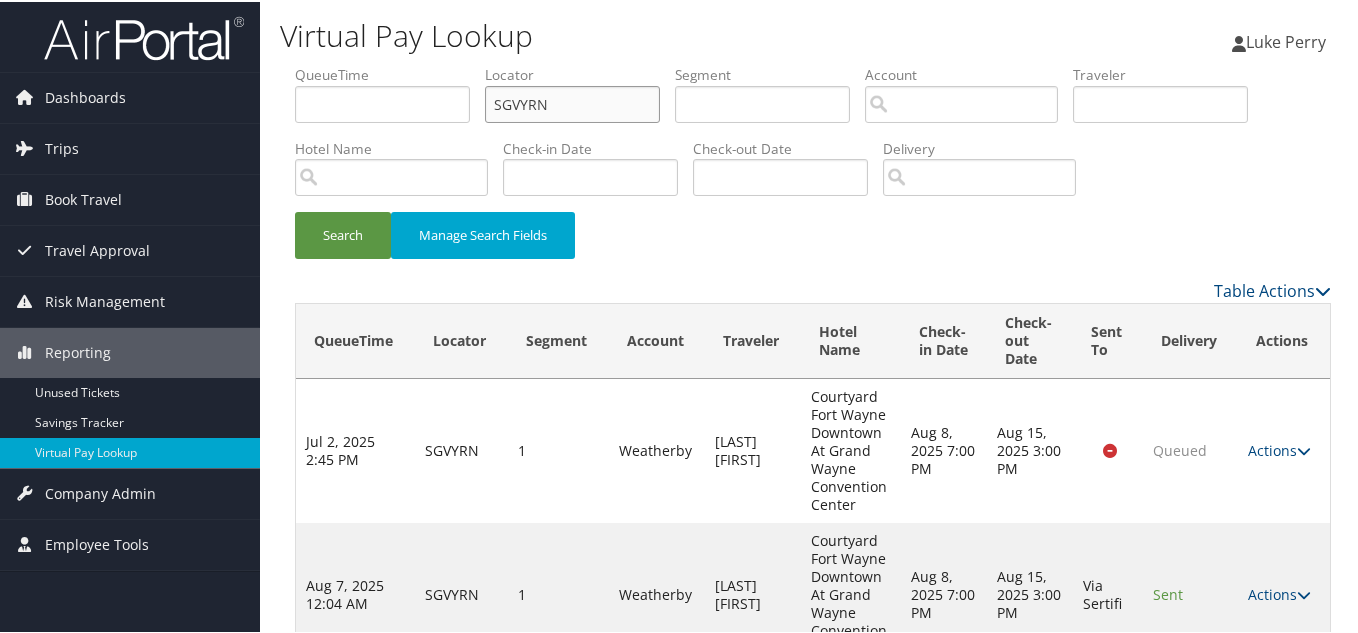 click on "SGVYRN" at bounding box center [572, 102] 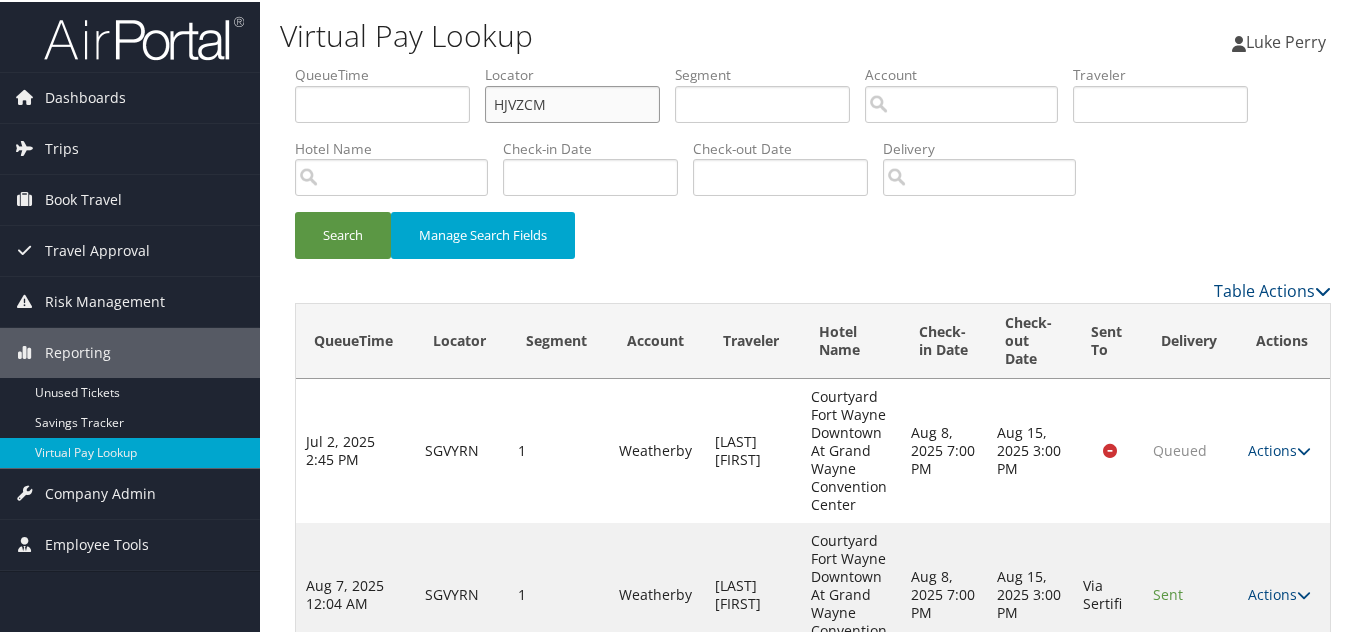 click on "Search" at bounding box center [343, 233] 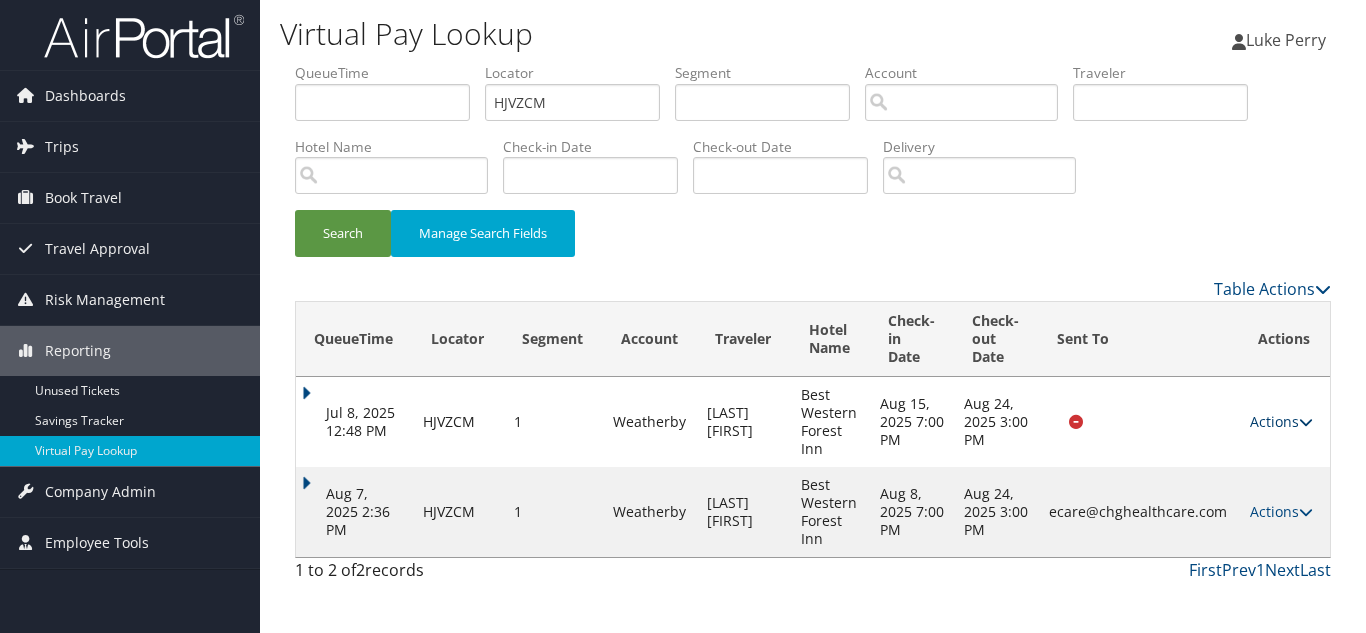 click on "Actions" at bounding box center (1281, 421) 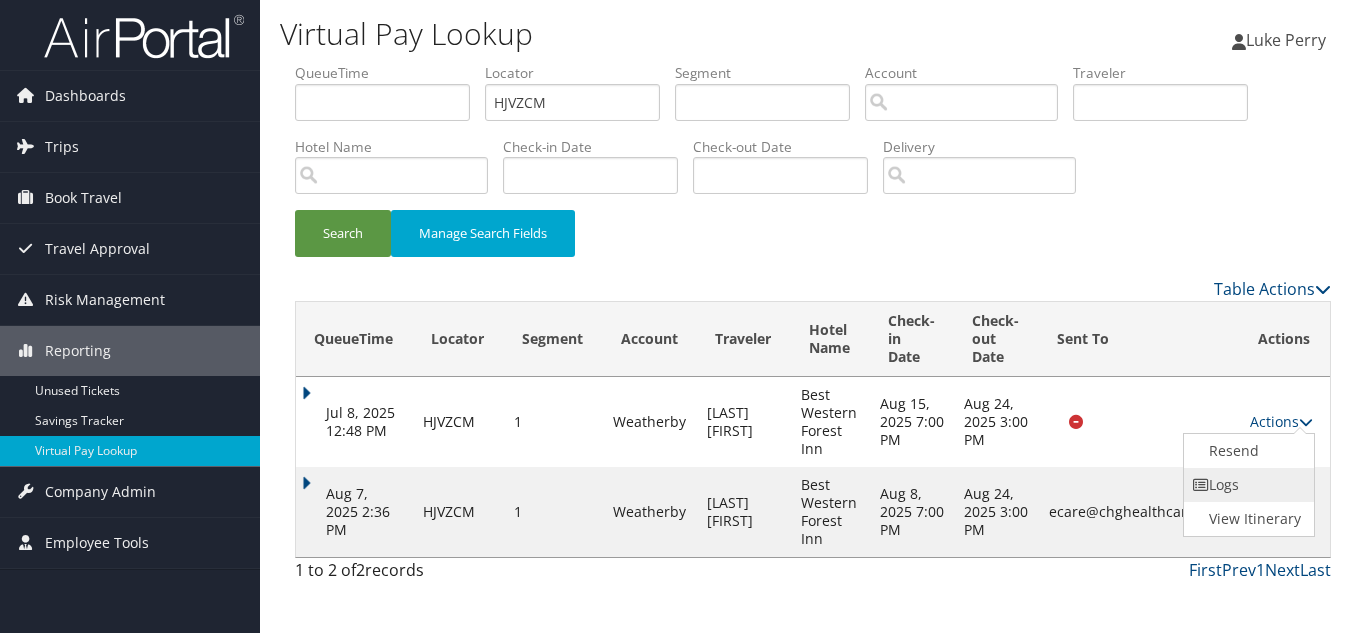 click on "Logs" at bounding box center (1247, 485) 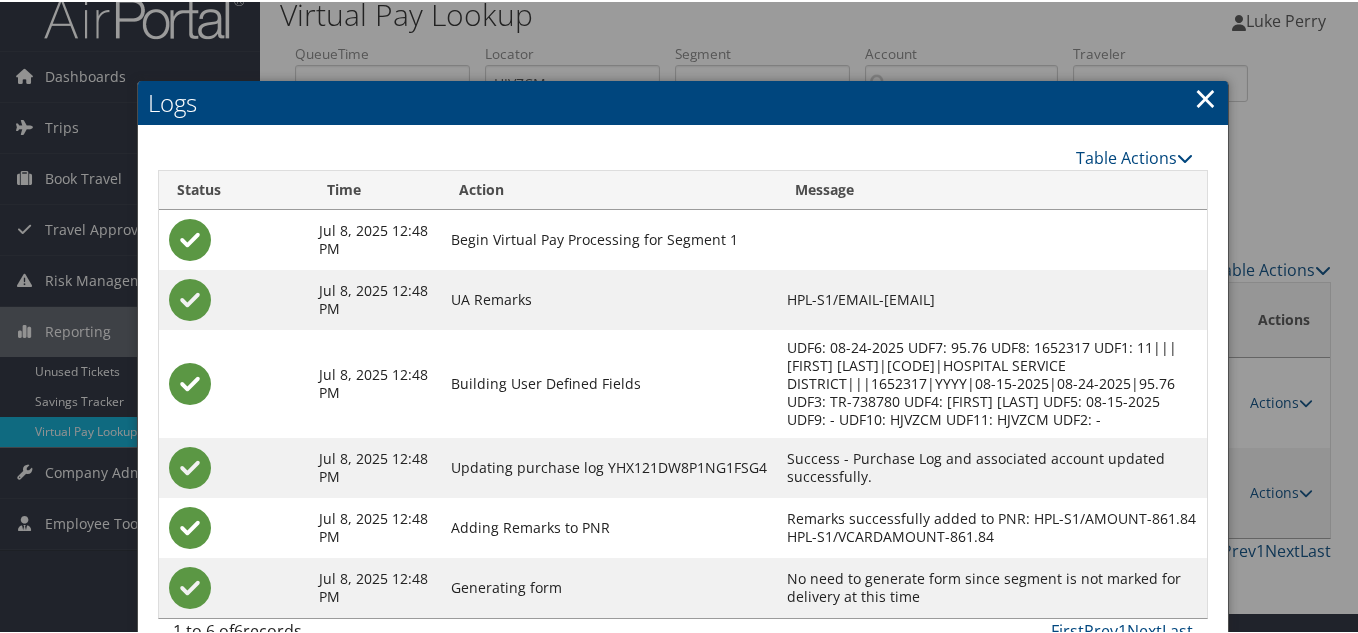 scroll, scrollTop: 0, scrollLeft: 0, axis: both 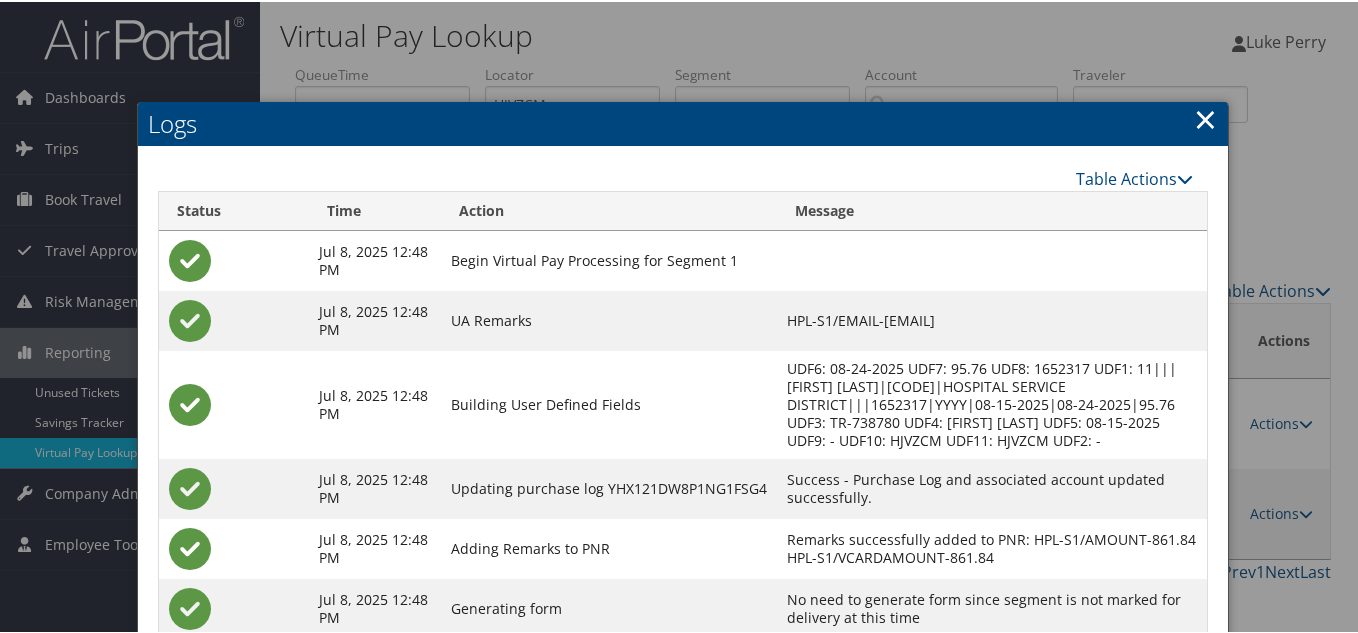 click on "×" at bounding box center (1205, 117) 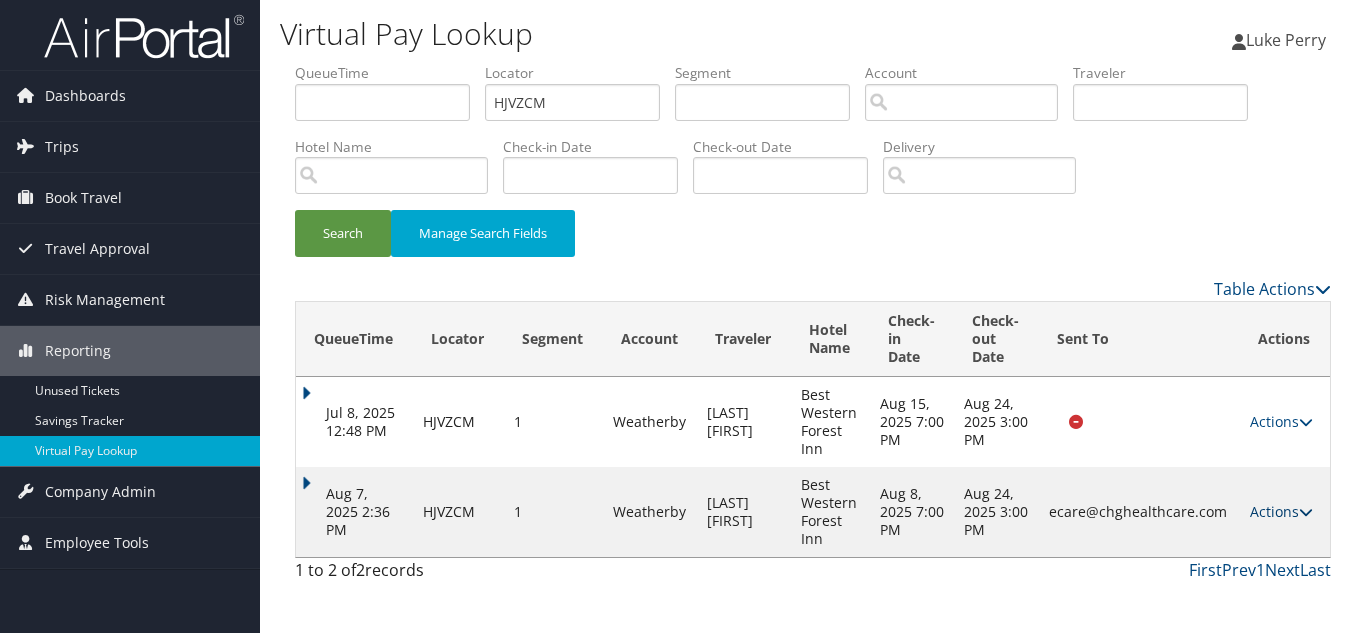 click on "Actions" at bounding box center [1281, 511] 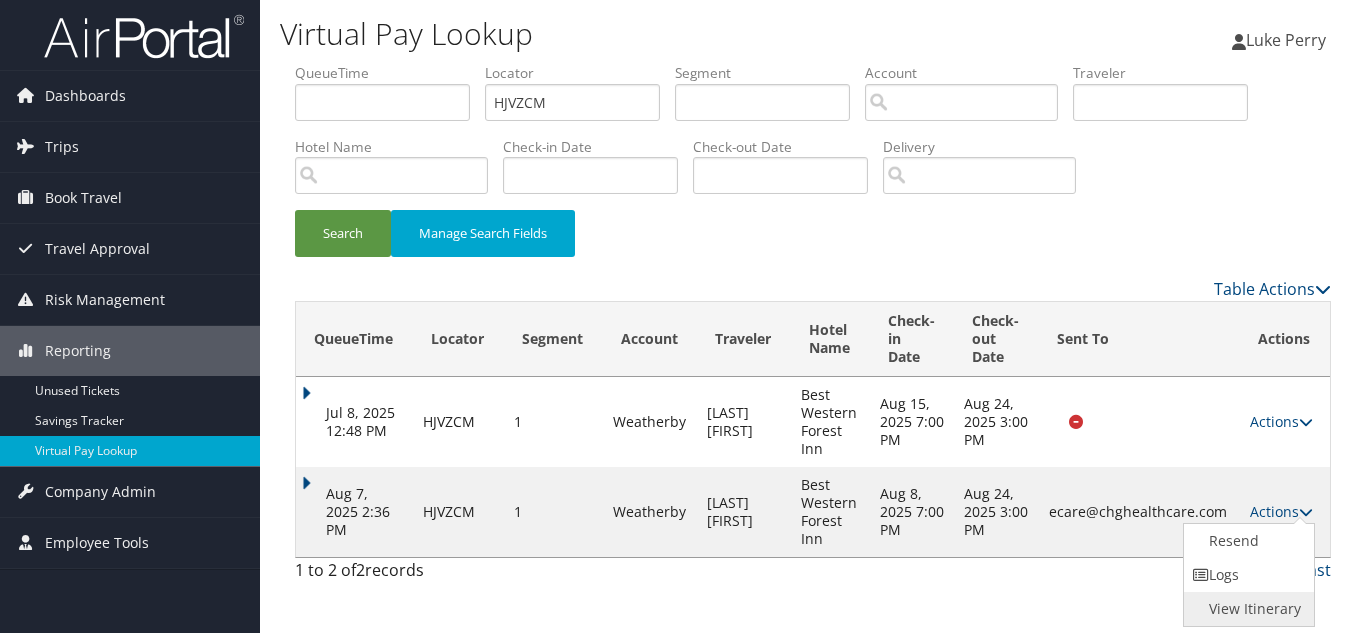click on "View Itinerary" at bounding box center (1247, 609) 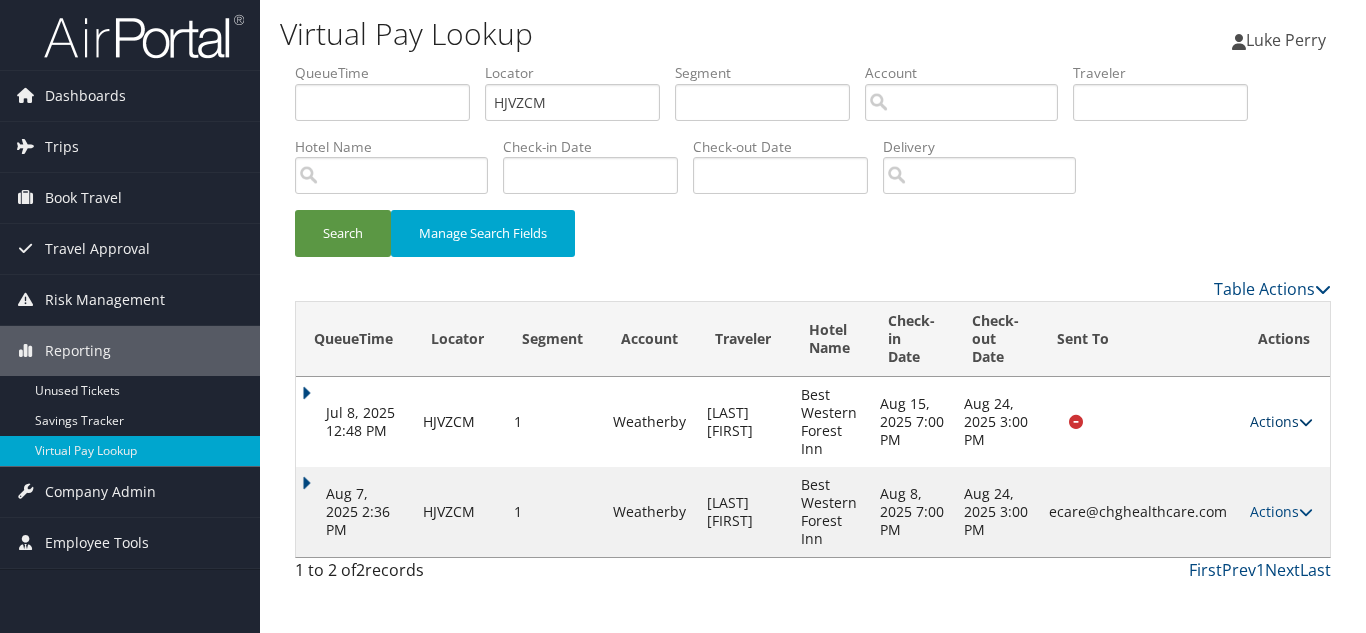 click at bounding box center [1306, 422] 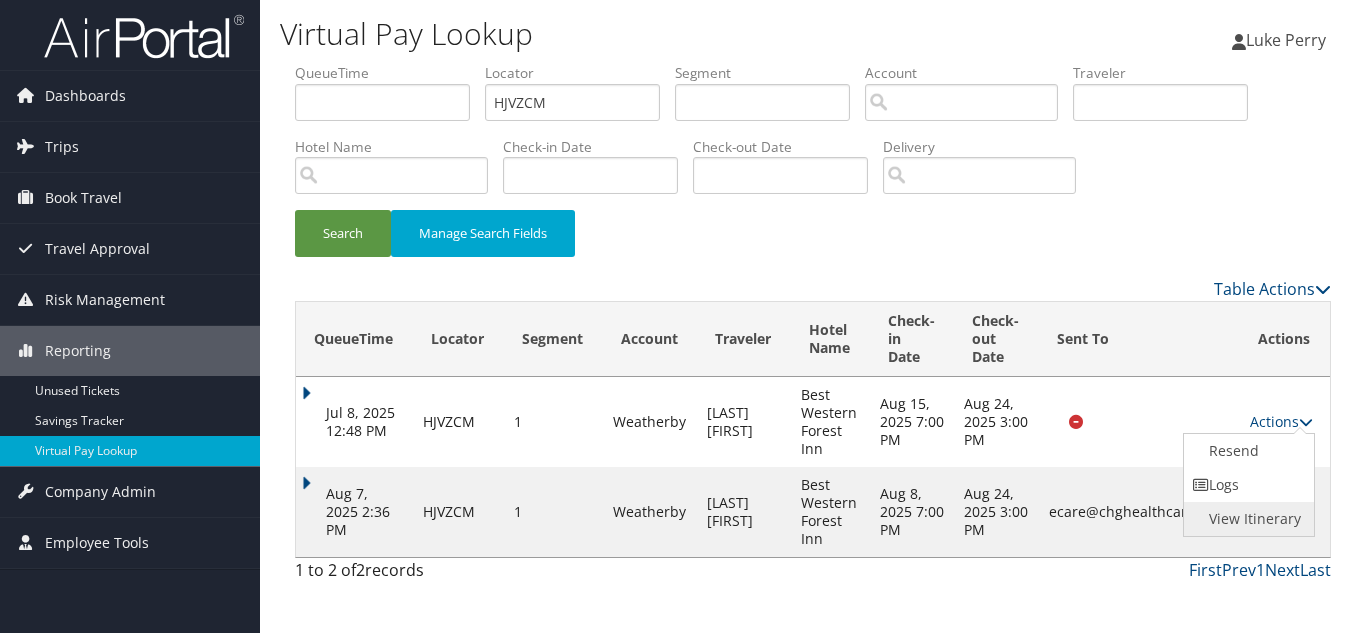 click on "View Itinerary" at bounding box center [1247, 519] 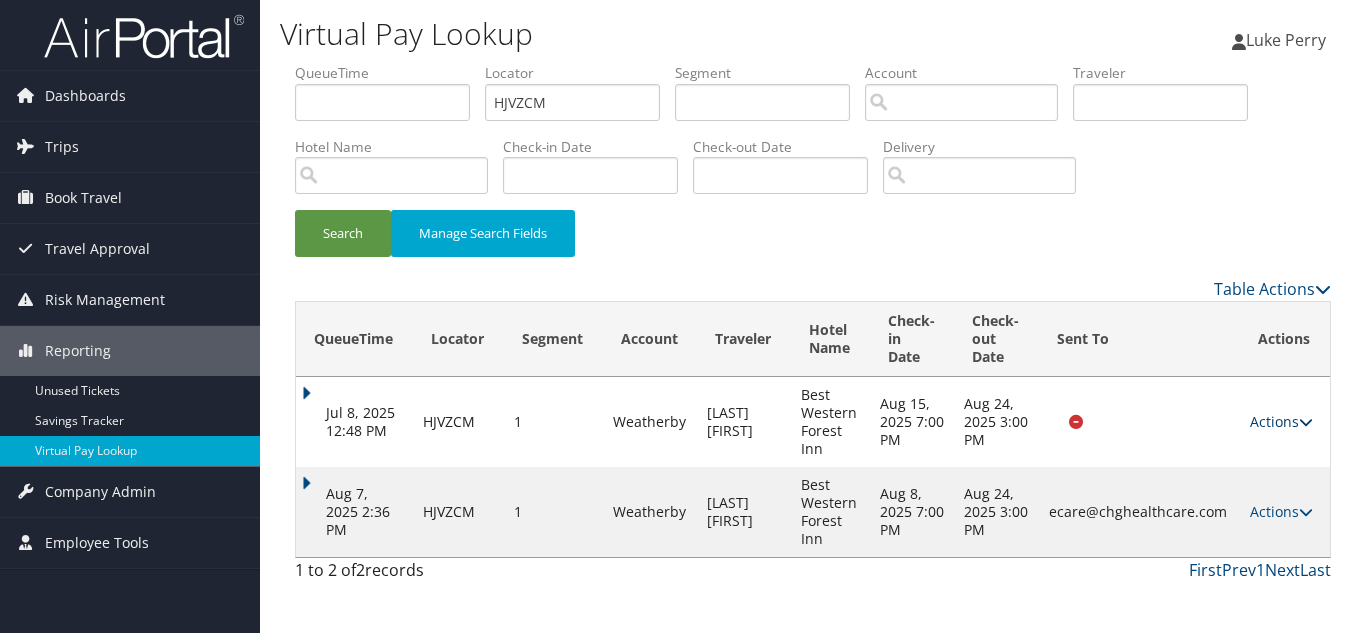 click on "Actions" at bounding box center (1281, 421) 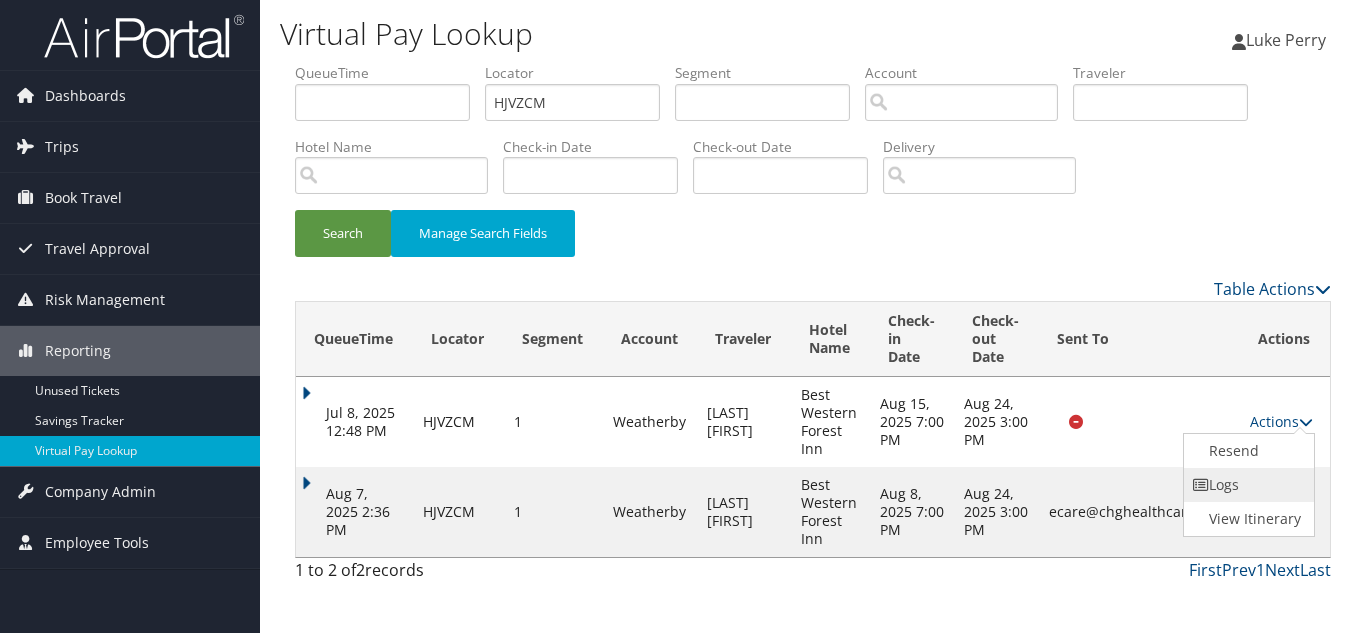 click on "Logs" at bounding box center (1247, 485) 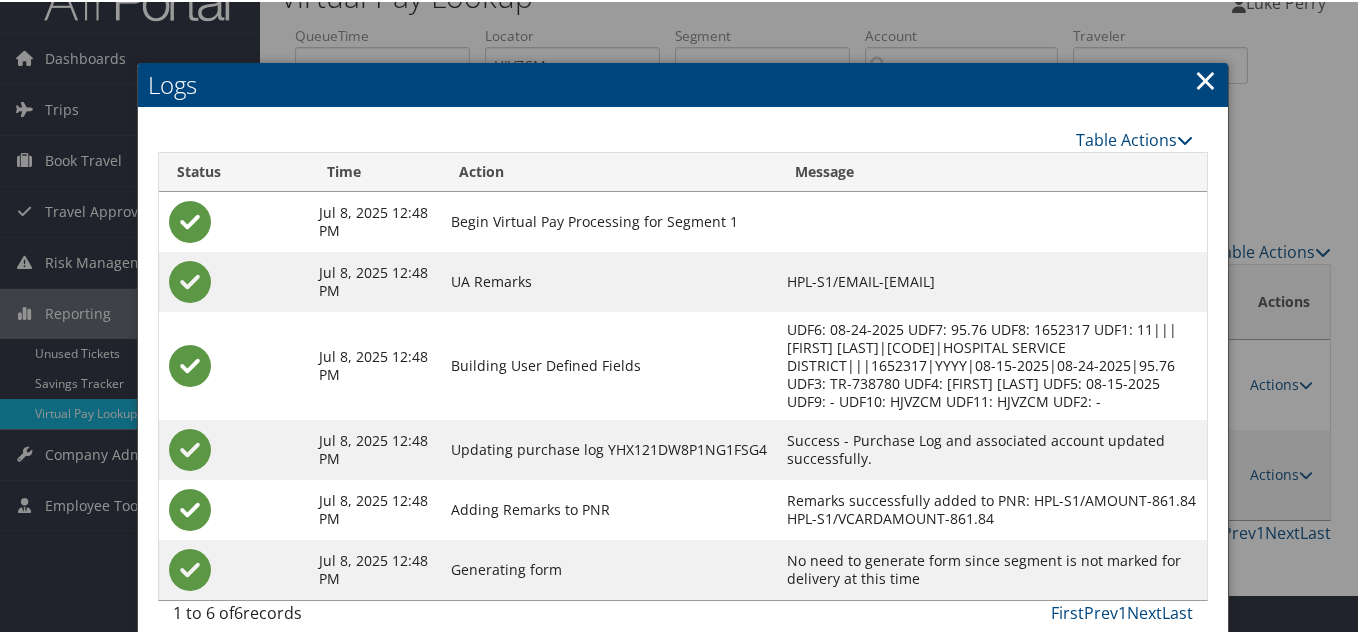 scroll, scrollTop: 60, scrollLeft: 0, axis: vertical 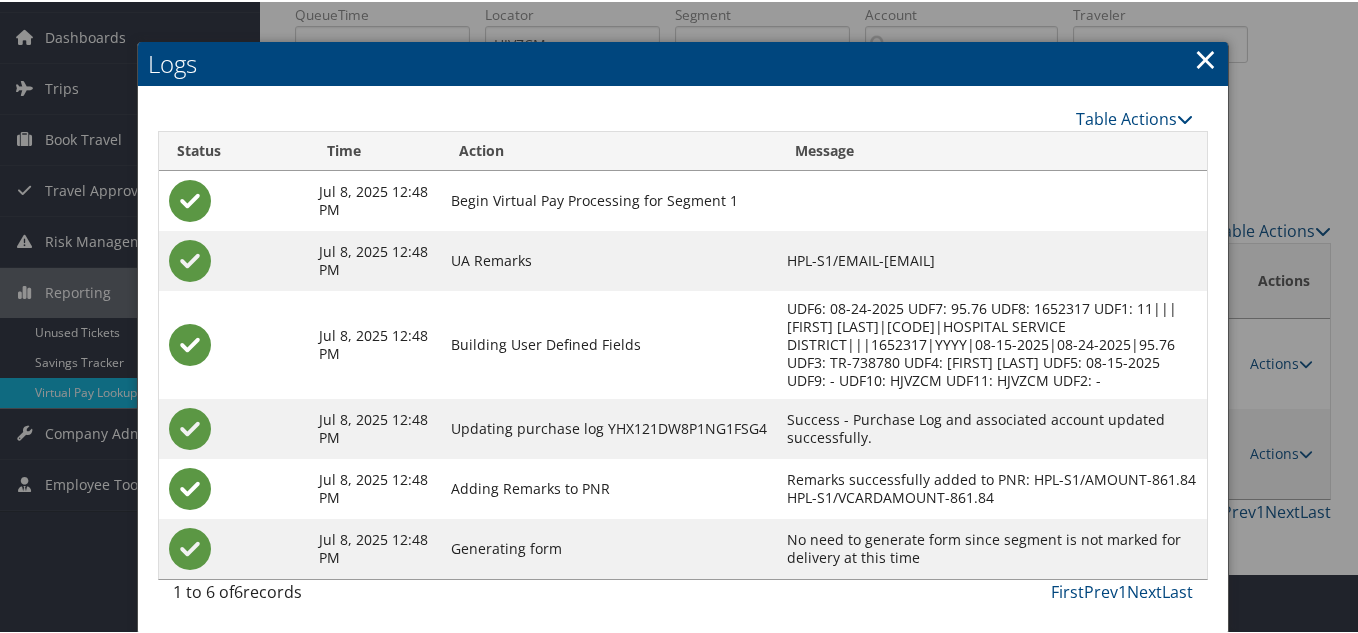 click on "×" at bounding box center [1205, 57] 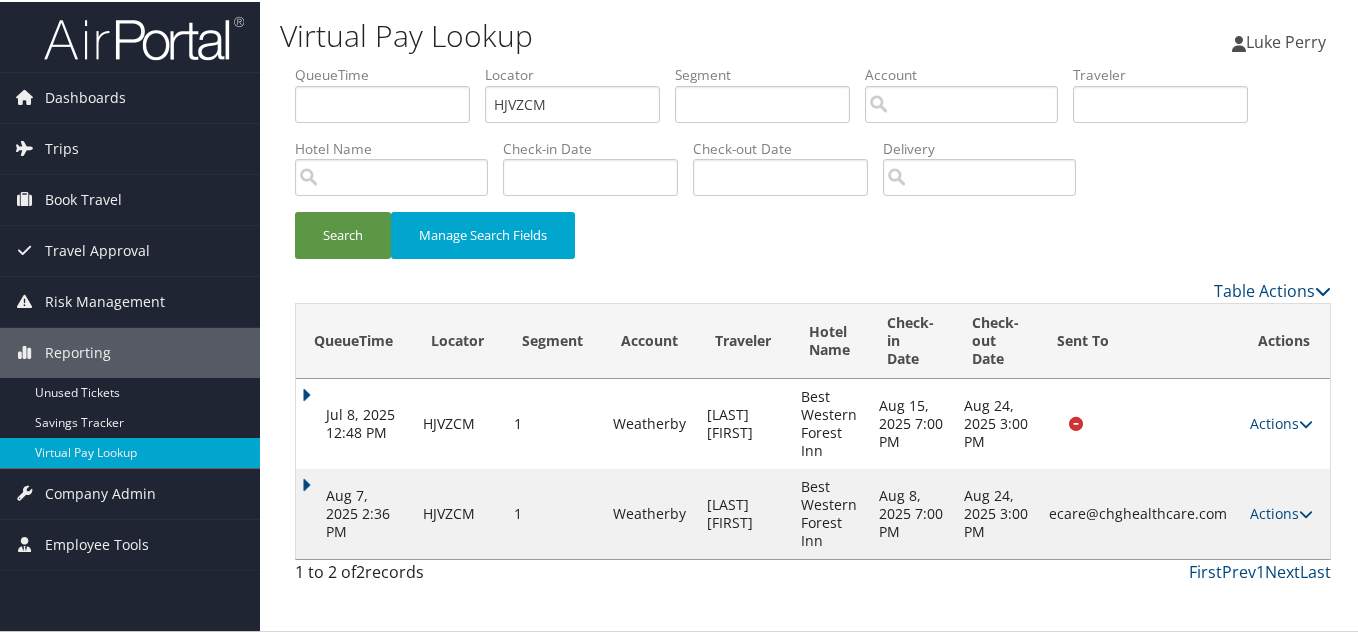 scroll, scrollTop: 0, scrollLeft: 0, axis: both 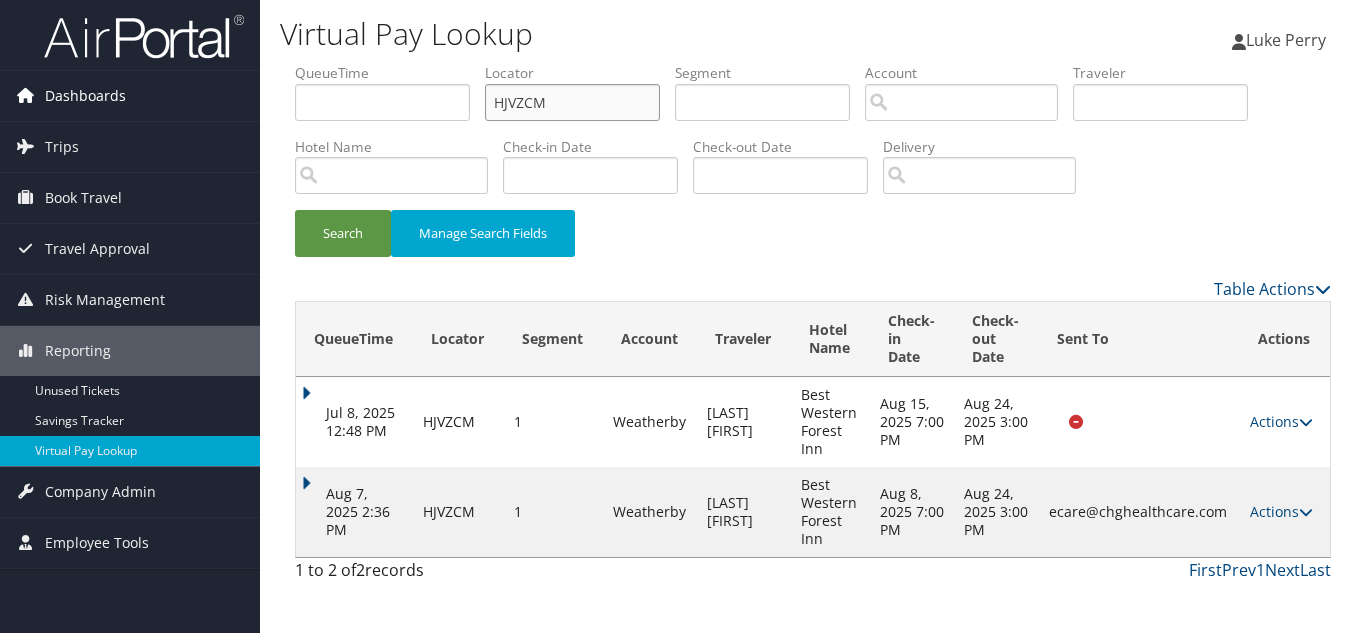 drag, startPoint x: 601, startPoint y: 103, endPoint x: 151, endPoint y: 102, distance: 450.0011 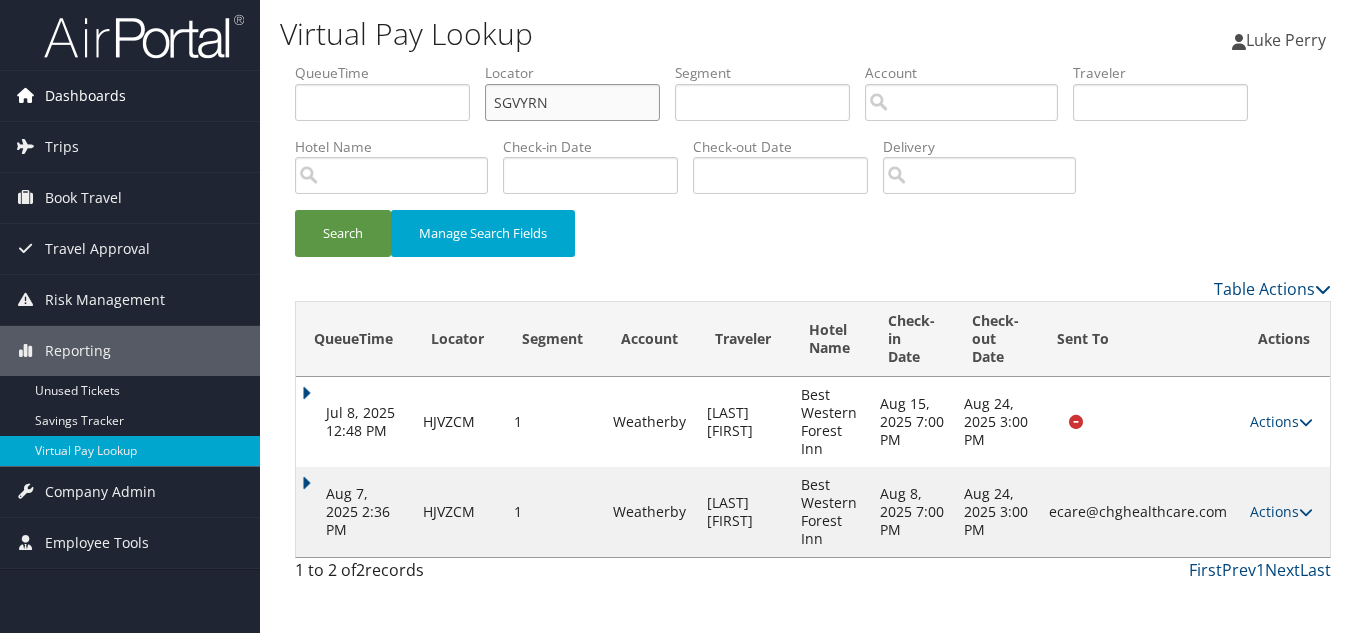 click on "Search" at bounding box center [343, 233] 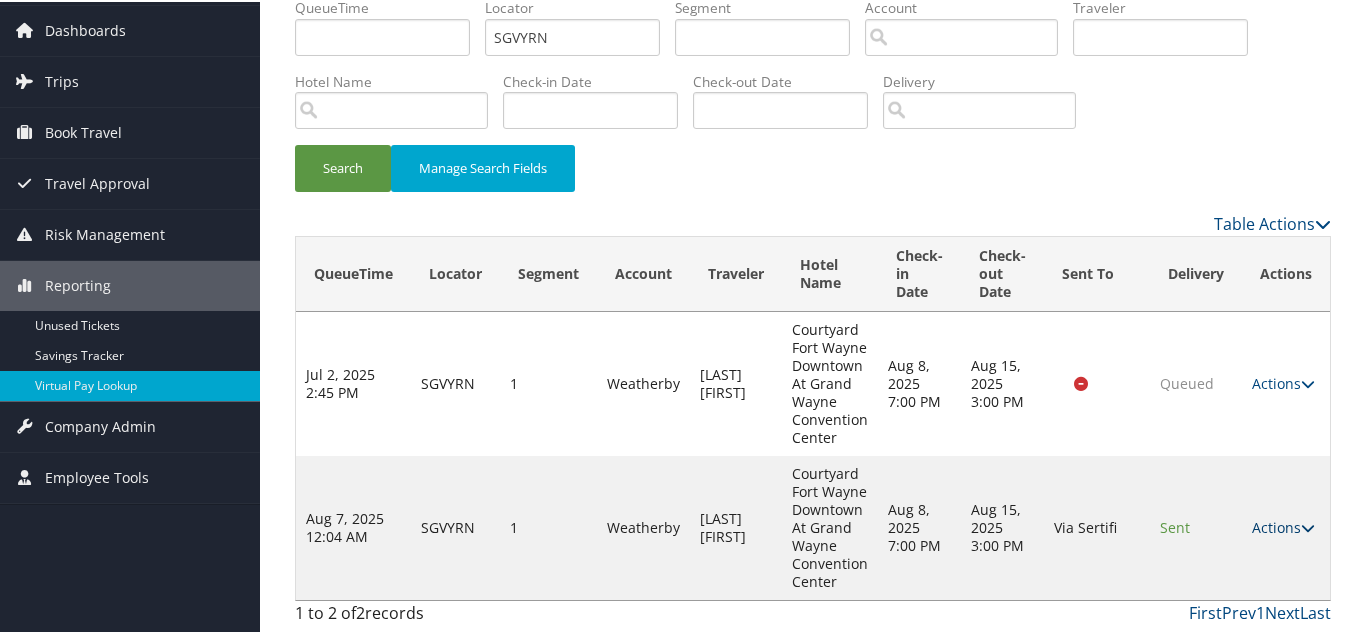 click on "Actions" at bounding box center [1283, 525] 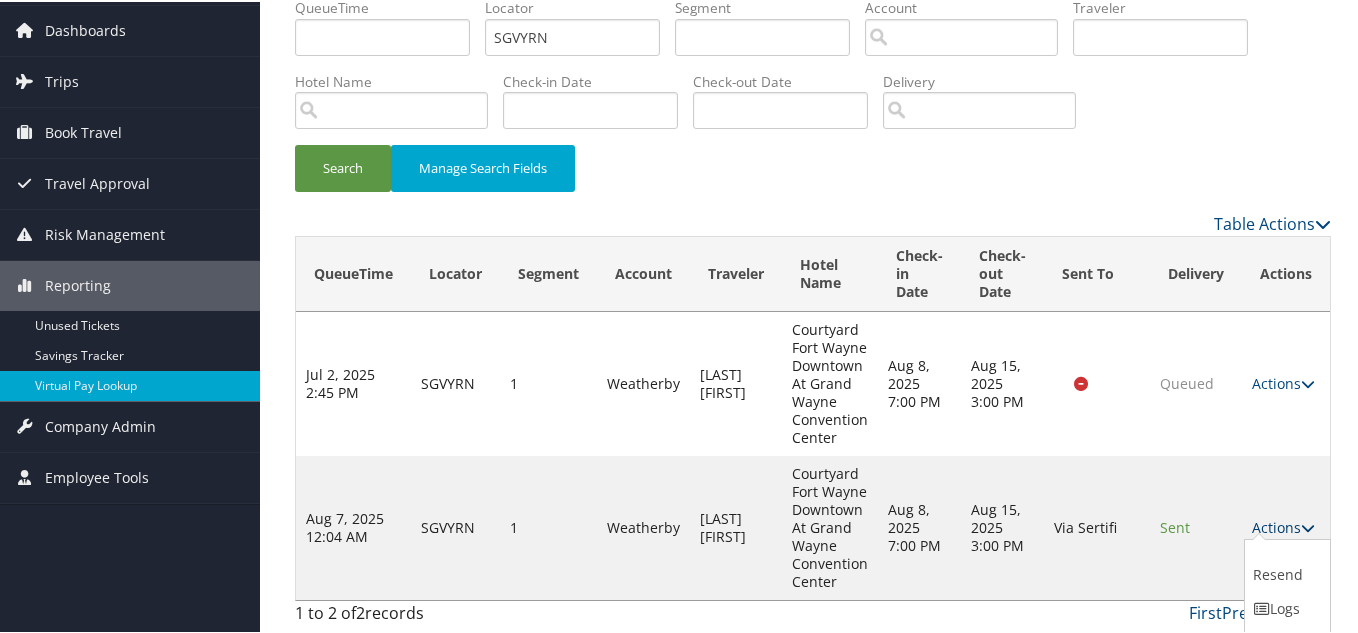 scroll, scrollTop: 111, scrollLeft: 0, axis: vertical 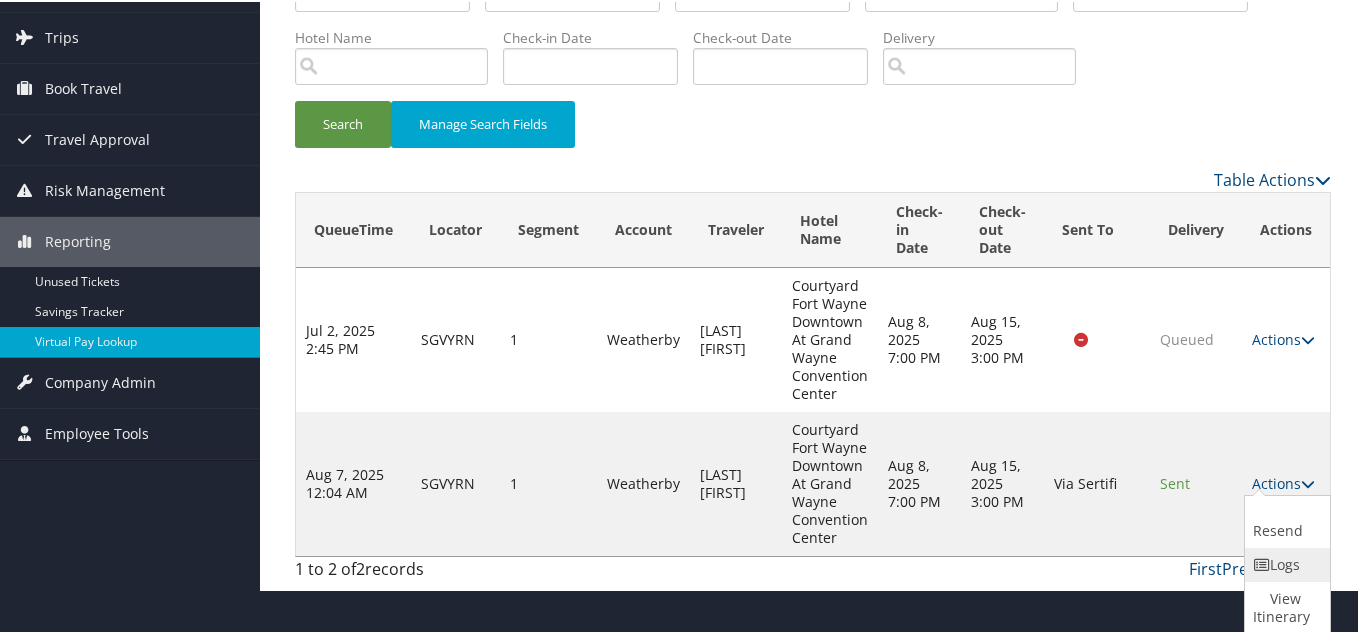 click on "Logs" at bounding box center (1285, 563) 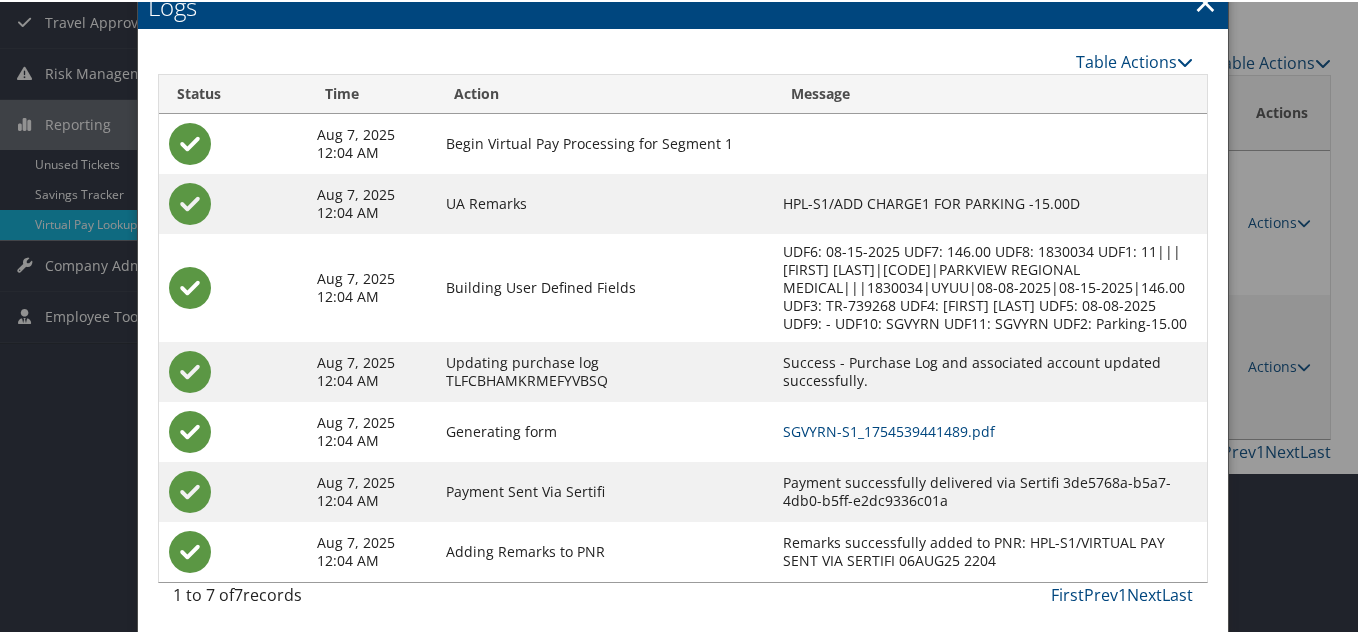 scroll, scrollTop: 231, scrollLeft: 0, axis: vertical 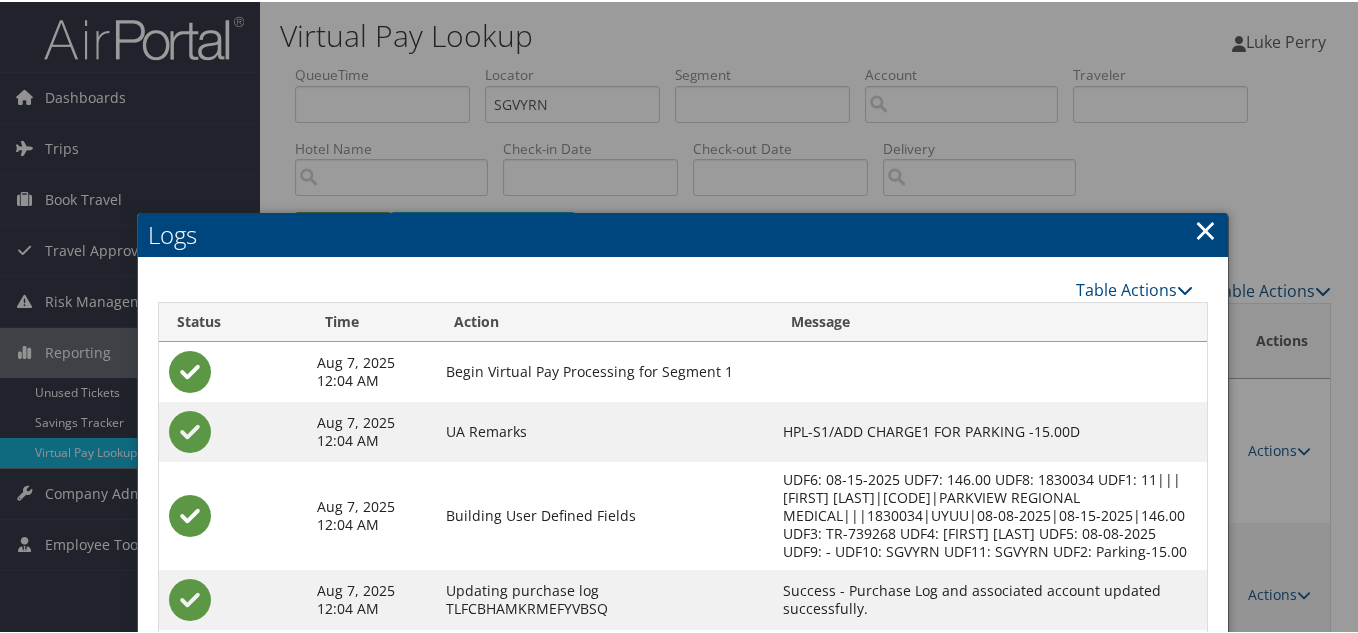 click on "×" at bounding box center [1205, 228] 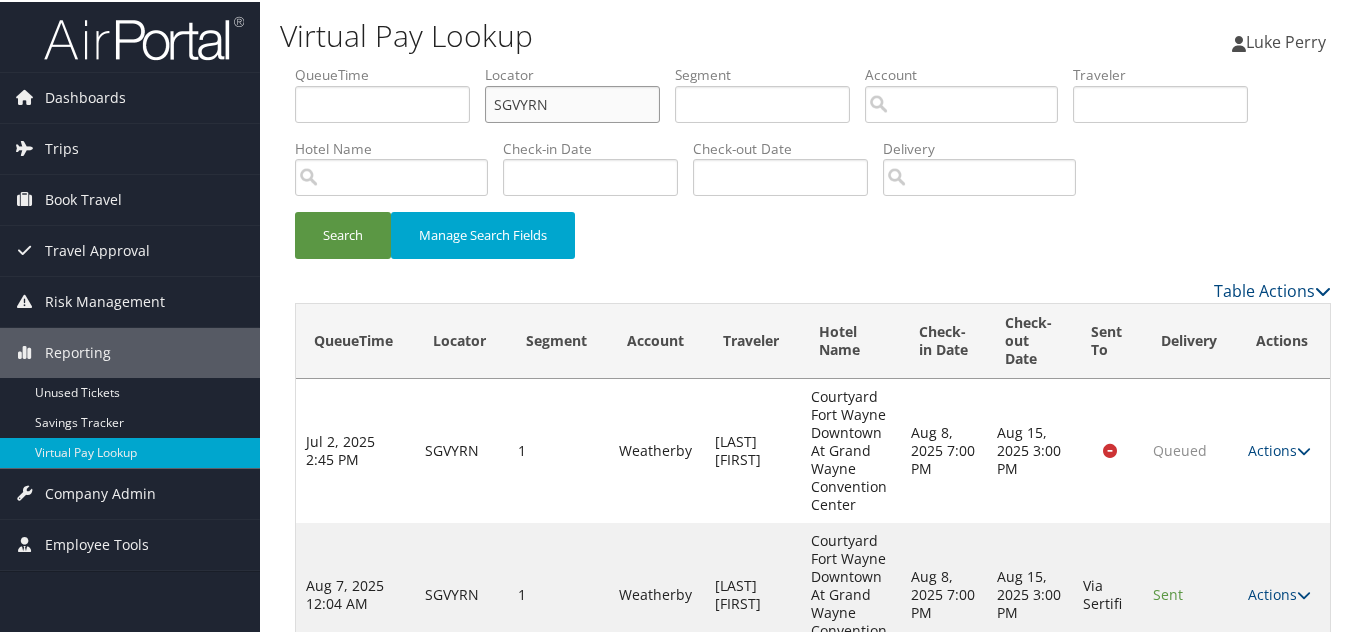 drag, startPoint x: 577, startPoint y: 106, endPoint x: 325, endPoint y: 112, distance: 252.07141 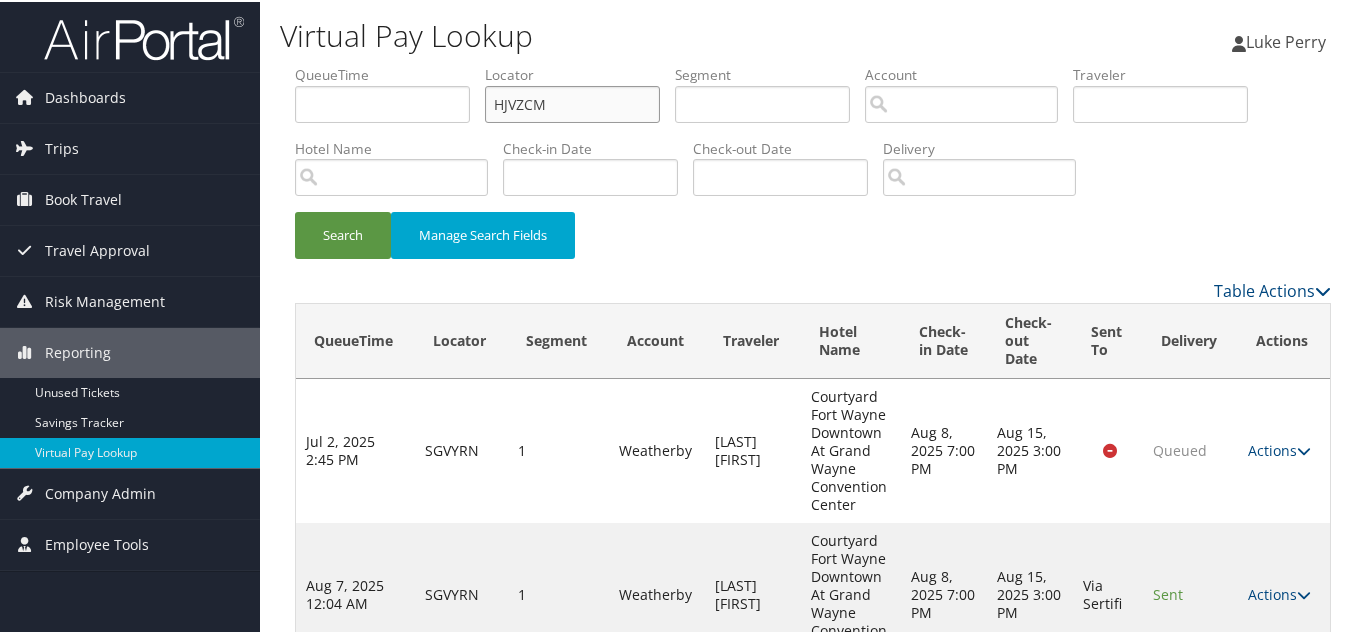 type on "HJVZCM" 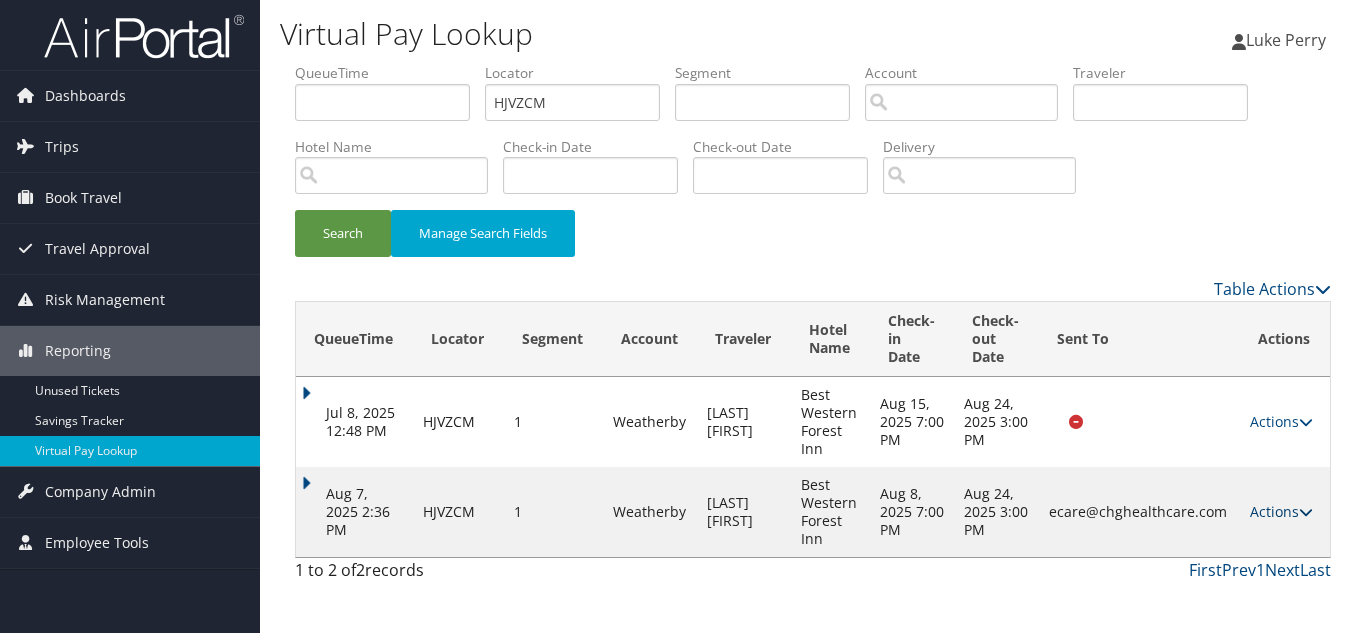 click on "Actions" at bounding box center [1281, 511] 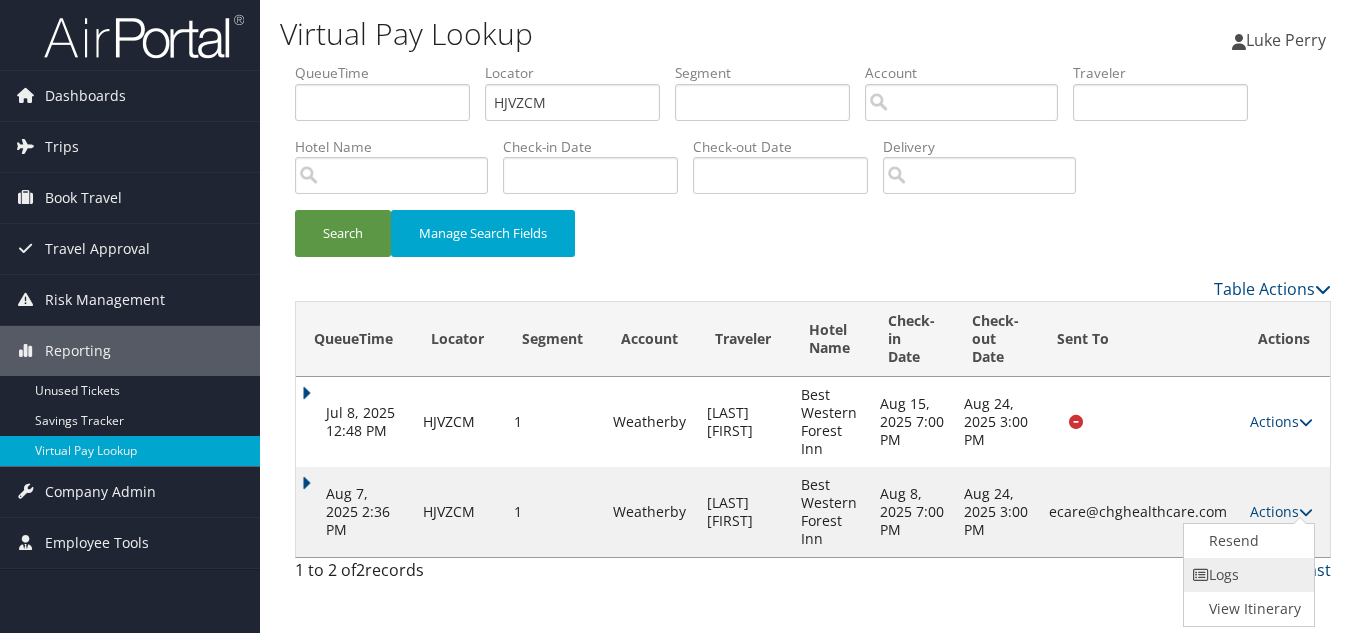 click on "Logs" at bounding box center (1247, 575) 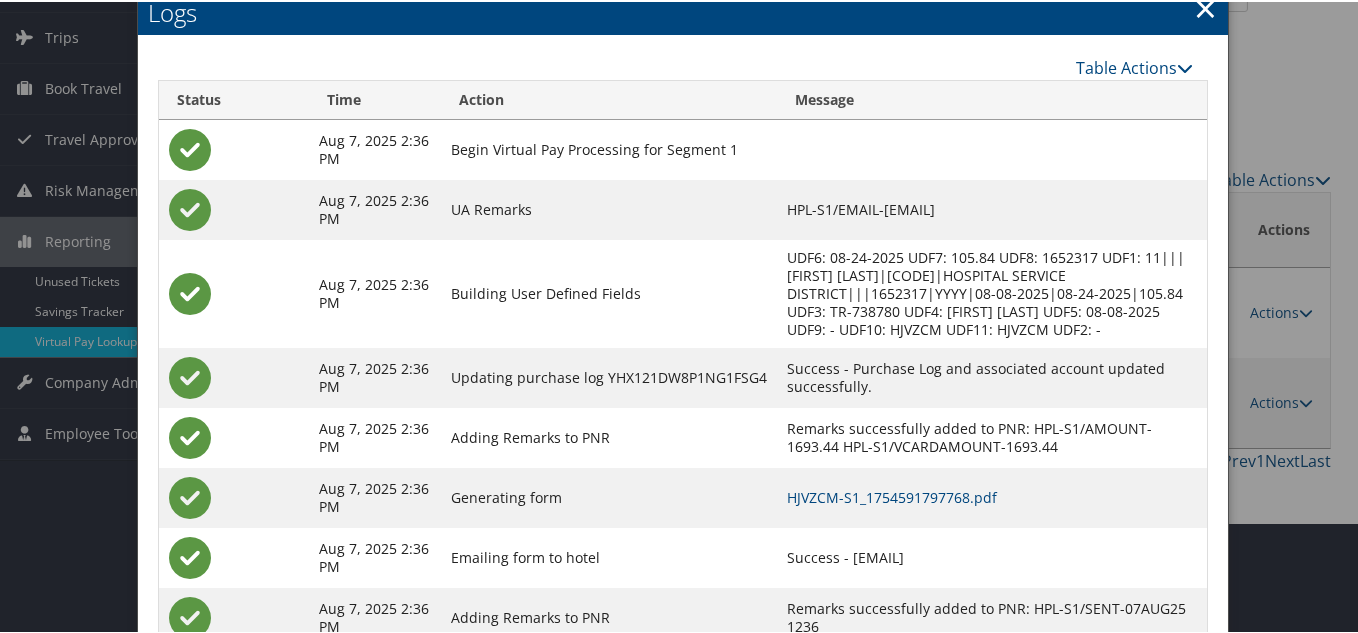 scroll, scrollTop: 180, scrollLeft: 0, axis: vertical 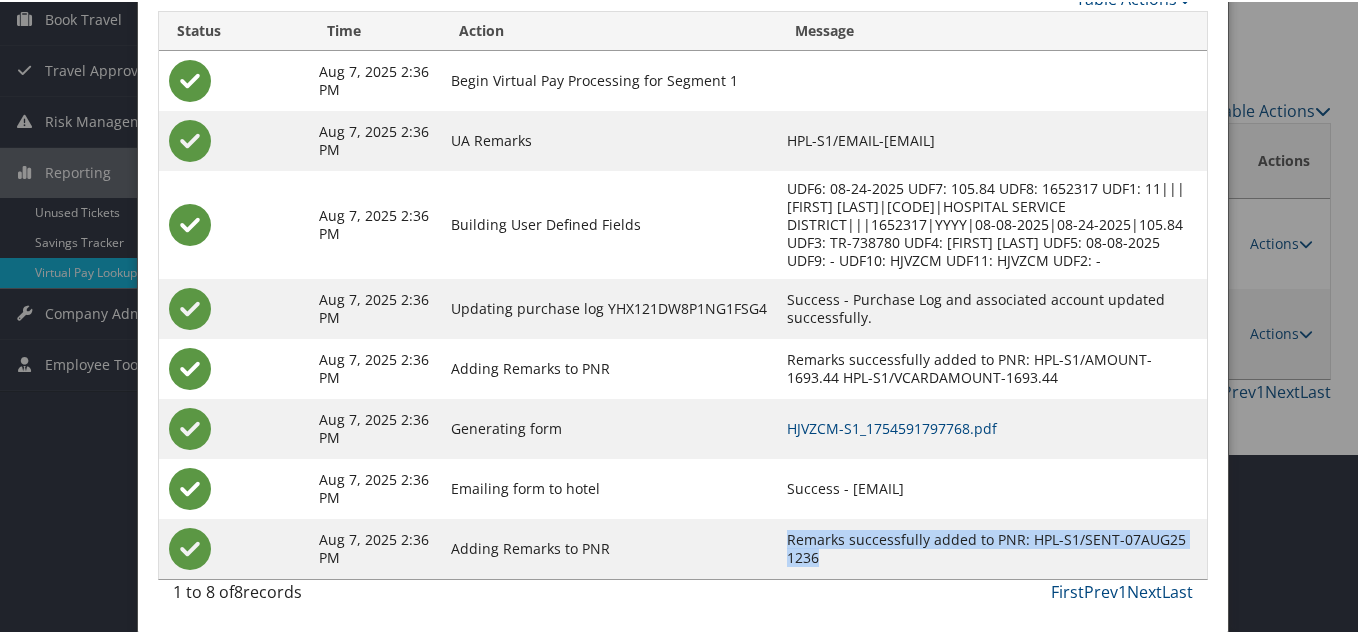 drag, startPoint x: 778, startPoint y: 535, endPoint x: 811, endPoint y: 552, distance: 37.12142 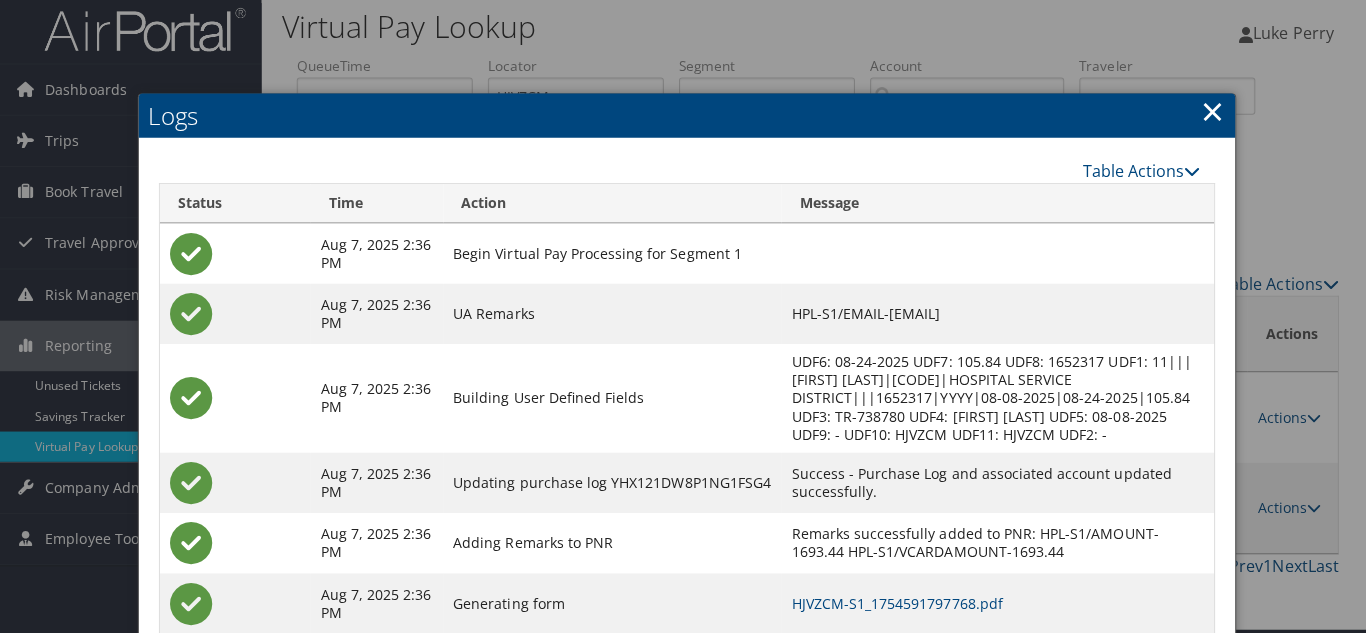 scroll, scrollTop: 0, scrollLeft: 0, axis: both 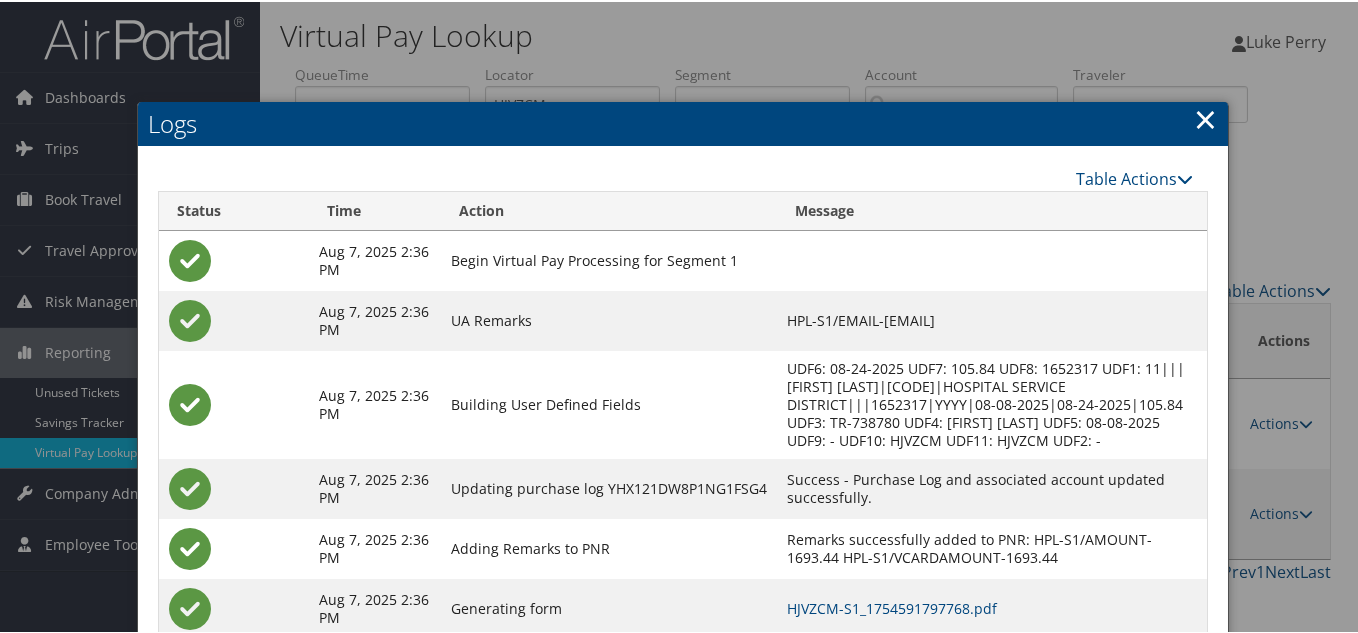 click on "×" at bounding box center [1205, 117] 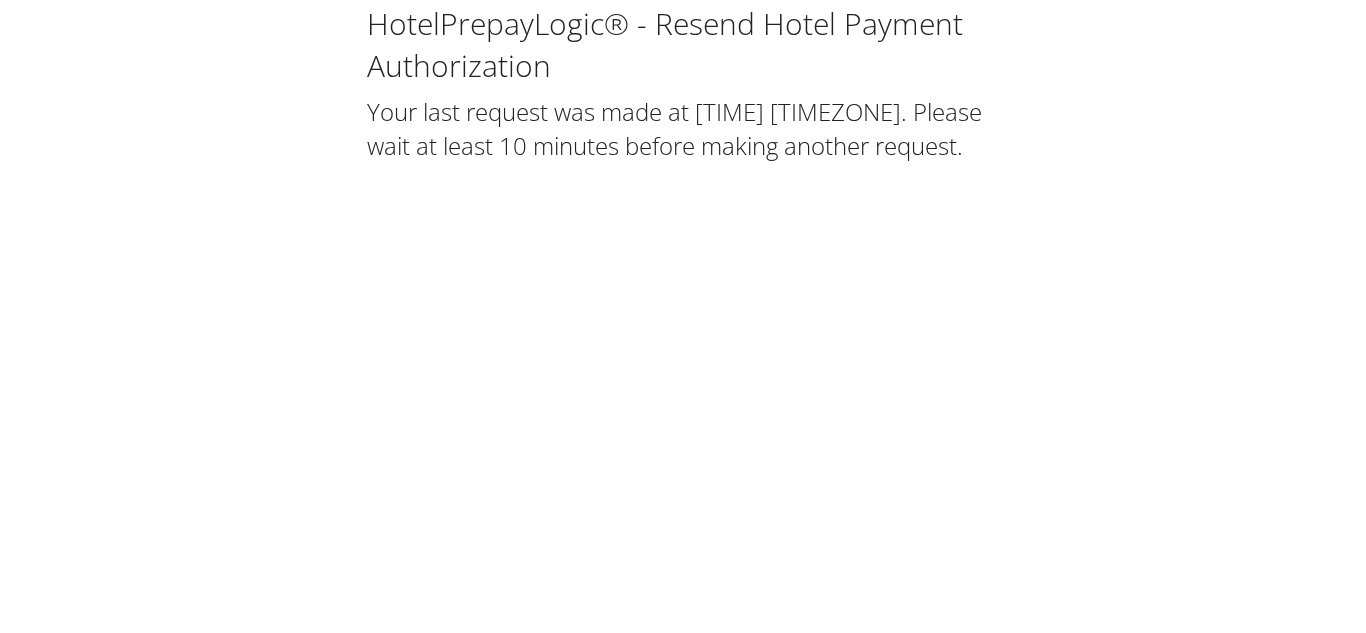 scroll, scrollTop: 0, scrollLeft: 0, axis: both 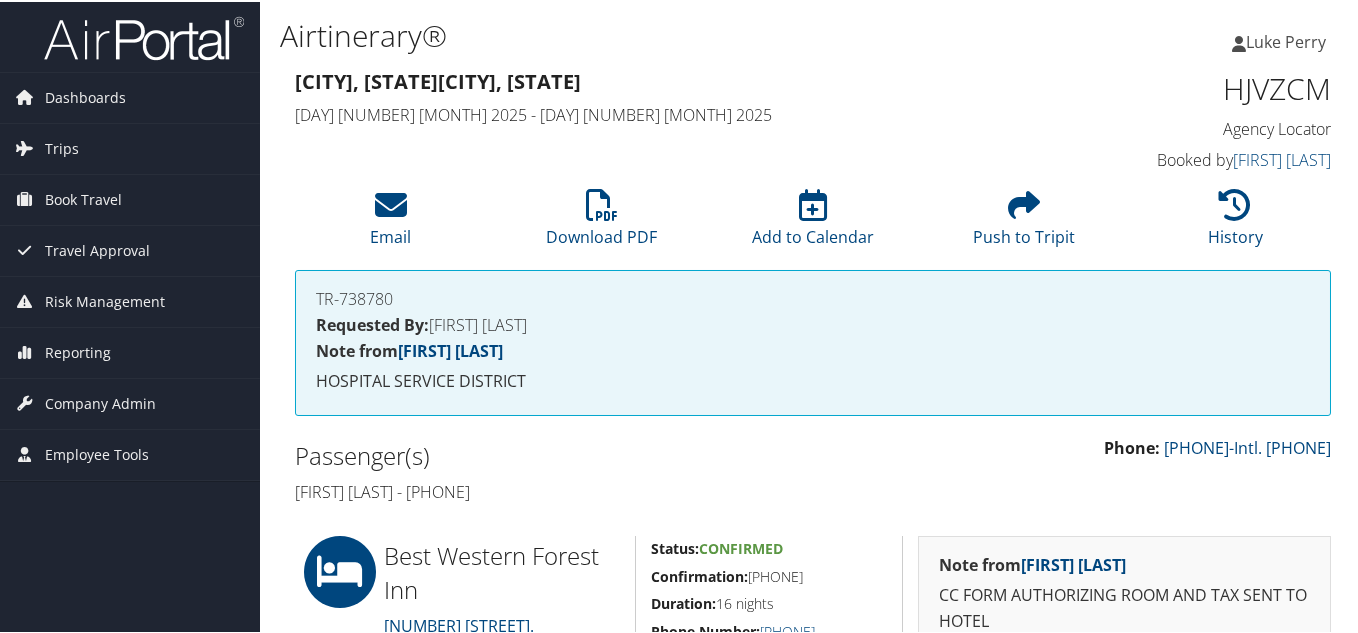 click on "Phone:   [PHONE]-Intl. [PHONE]" at bounding box center (1079, 457) 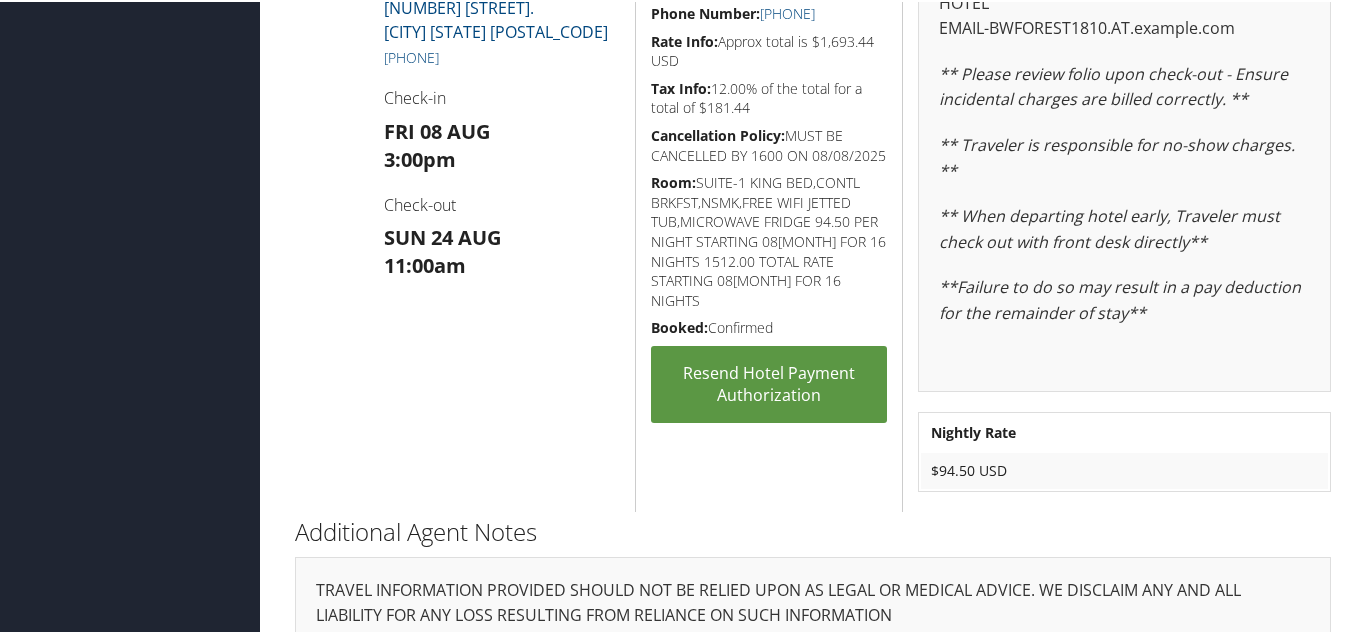 scroll, scrollTop: 653, scrollLeft: 0, axis: vertical 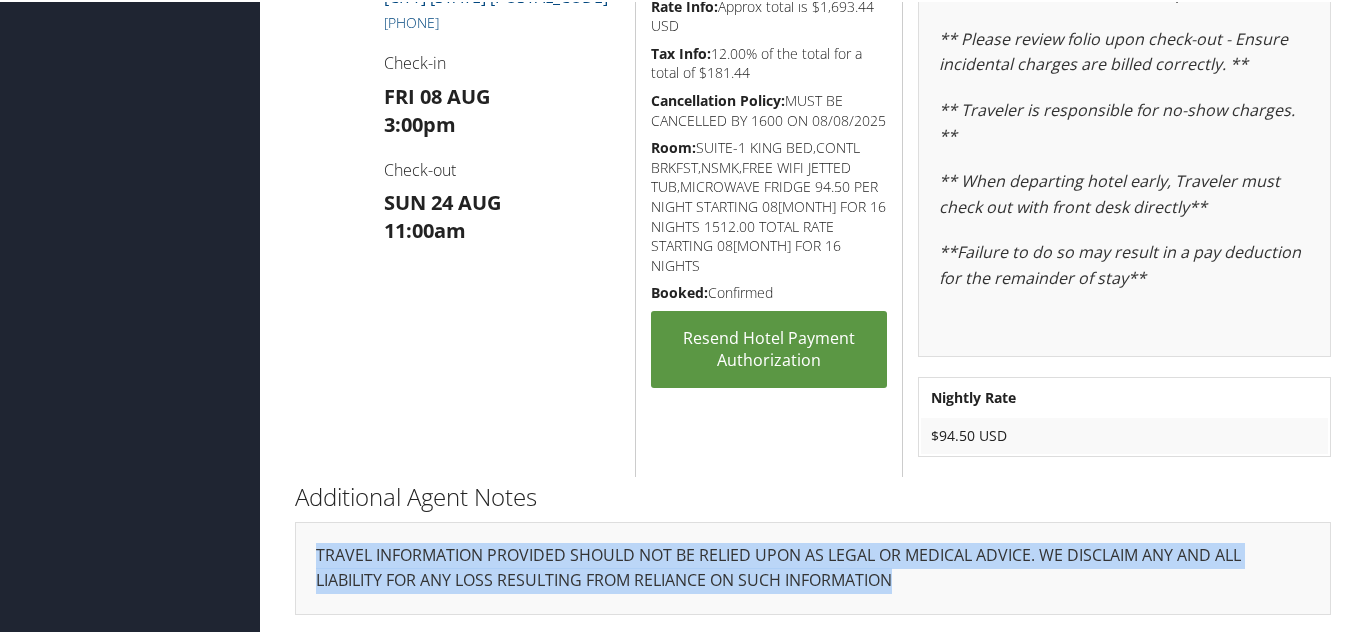drag, startPoint x: 899, startPoint y: 577, endPoint x: 314, endPoint y: 550, distance: 585.62274 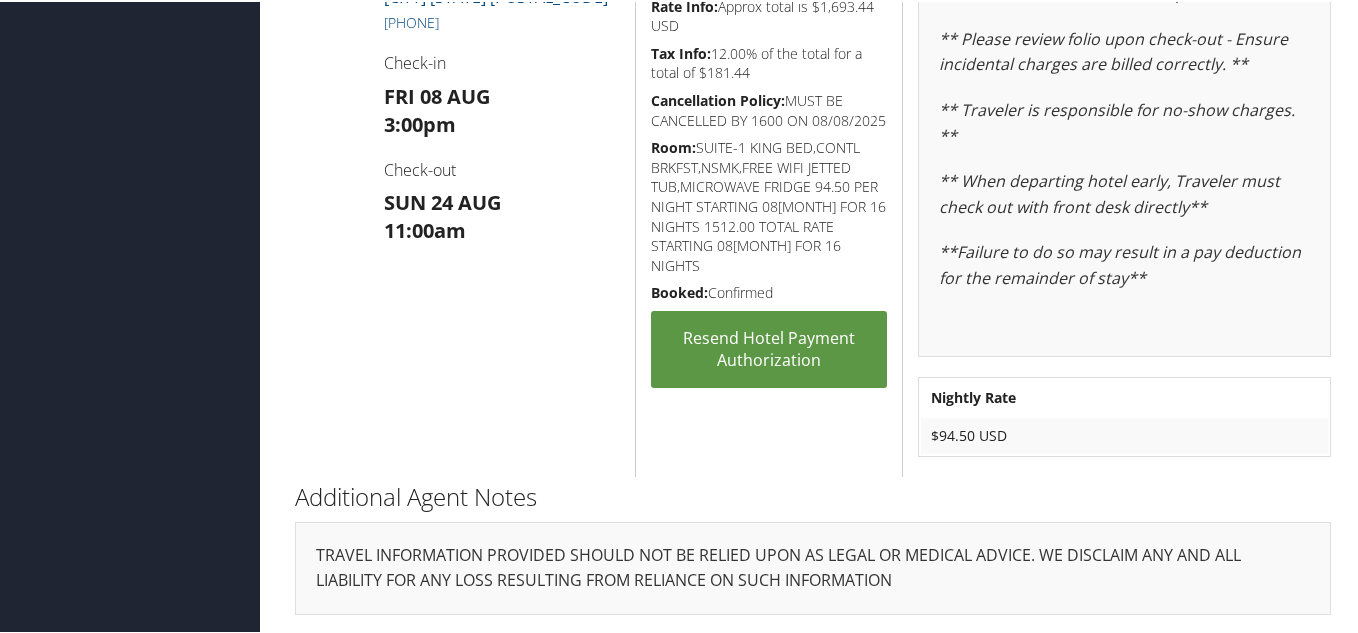 click on "Best Western Forest Inn
[NUMBER] [STREET]. [CITY], [STATE] [POSTAL_CODE]
[PHONE]
Check-in
[DAY] [NUMBER] [MONTH]
3:00pm
Check-out
[DAY] [NUMBER] [MONTH]
11:00am" at bounding box center (502, 178) 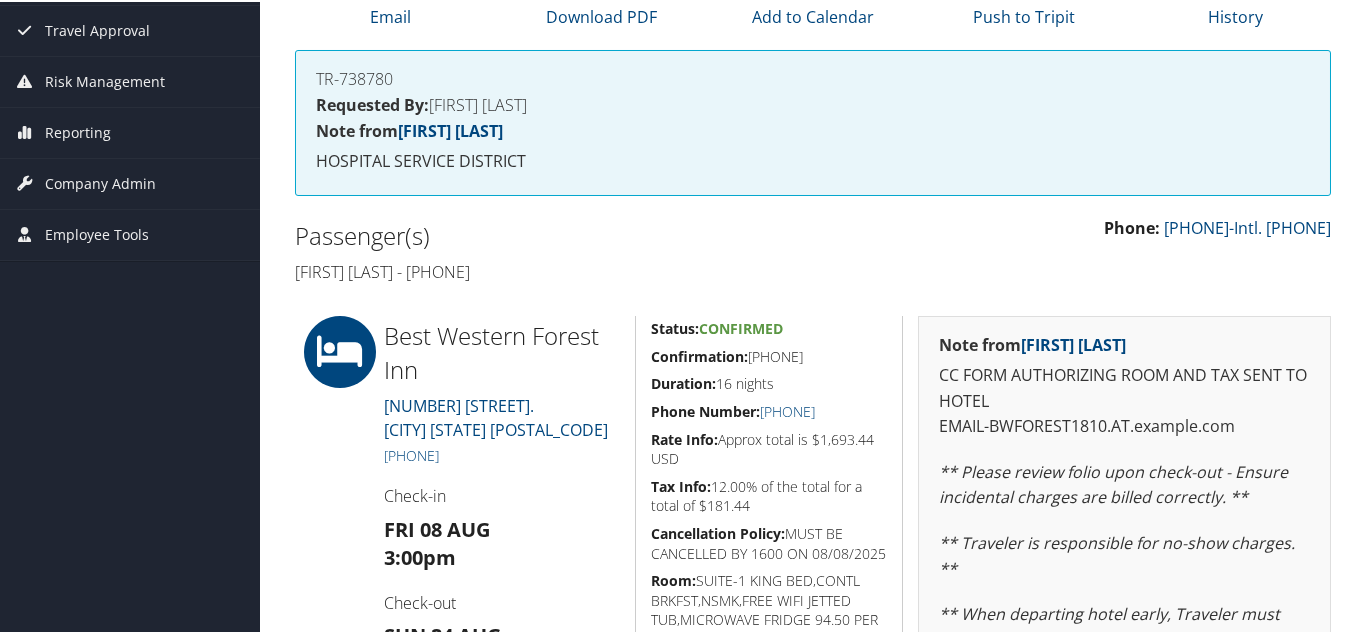 scroll, scrollTop: 100, scrollLeft: 0, axis: vertical 